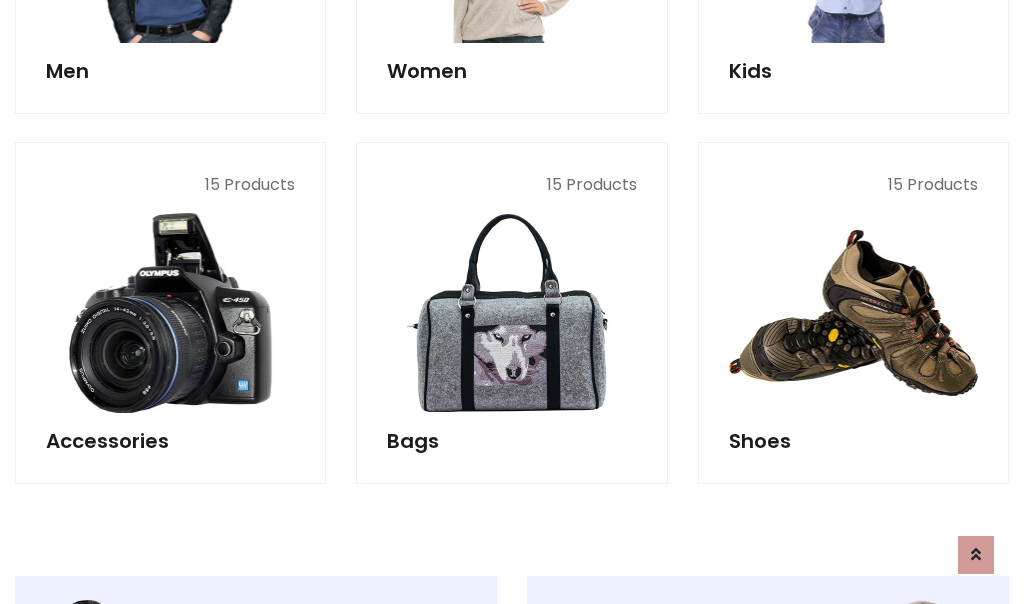 scroll, scrollTop: 853, scrollLeft: 0, axis: vertical 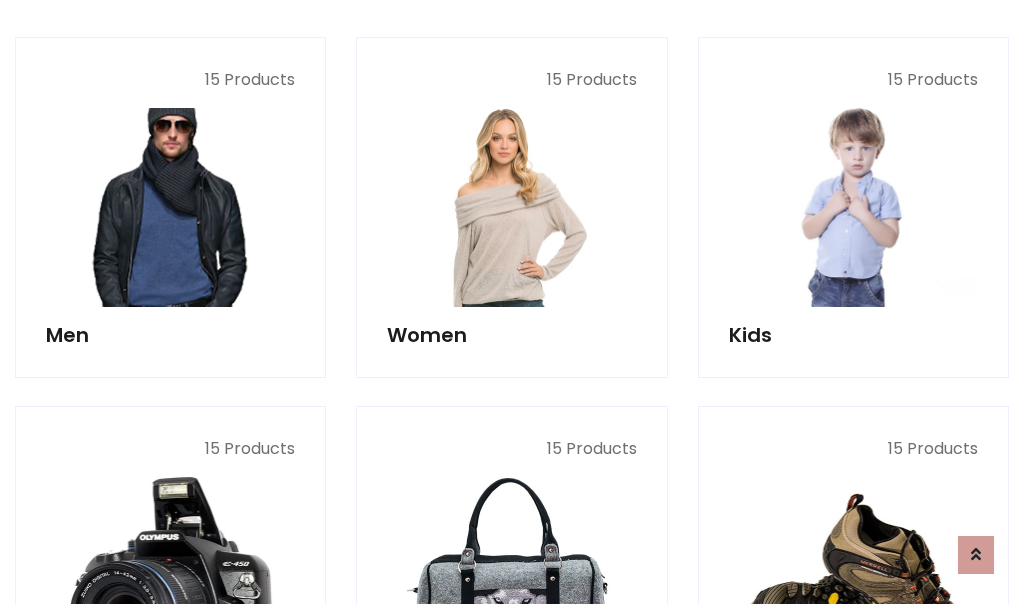 click at bounding box center [170, 207] 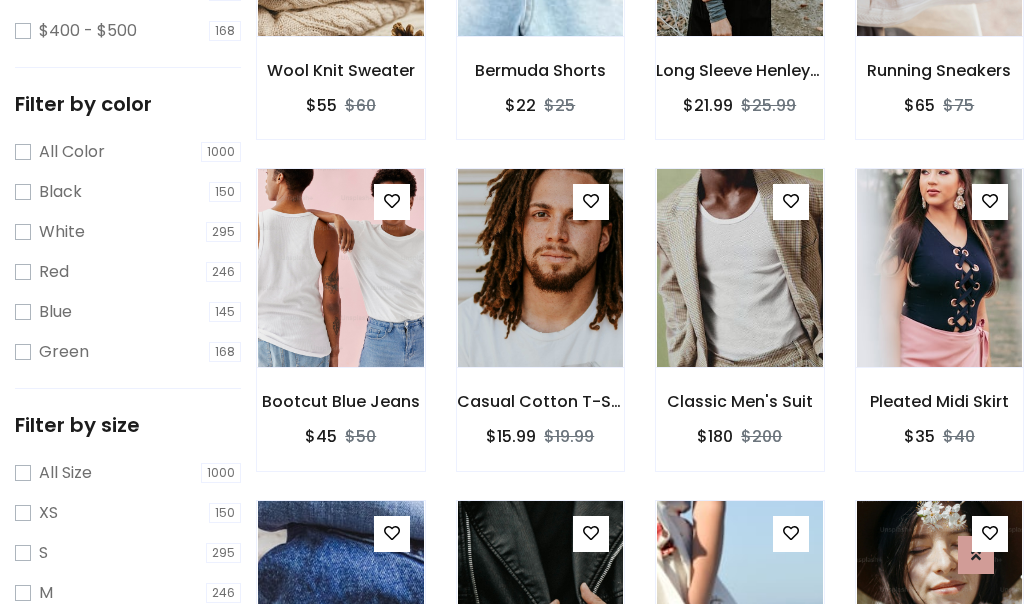 scroll, scrollTop: 707, scrollLeft: 0, axis: vertical 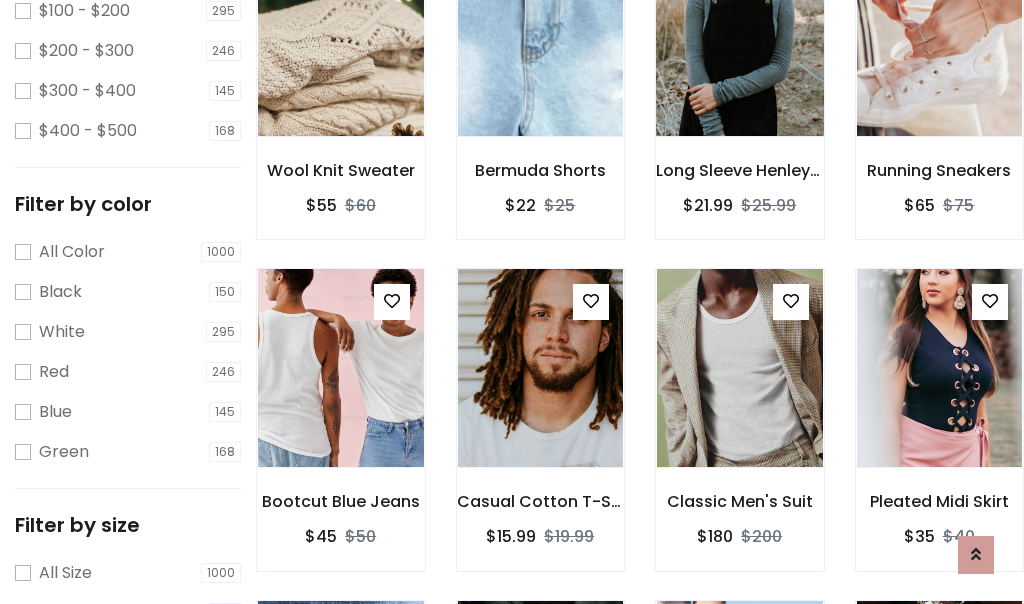 click at bounding box center (739, 37) 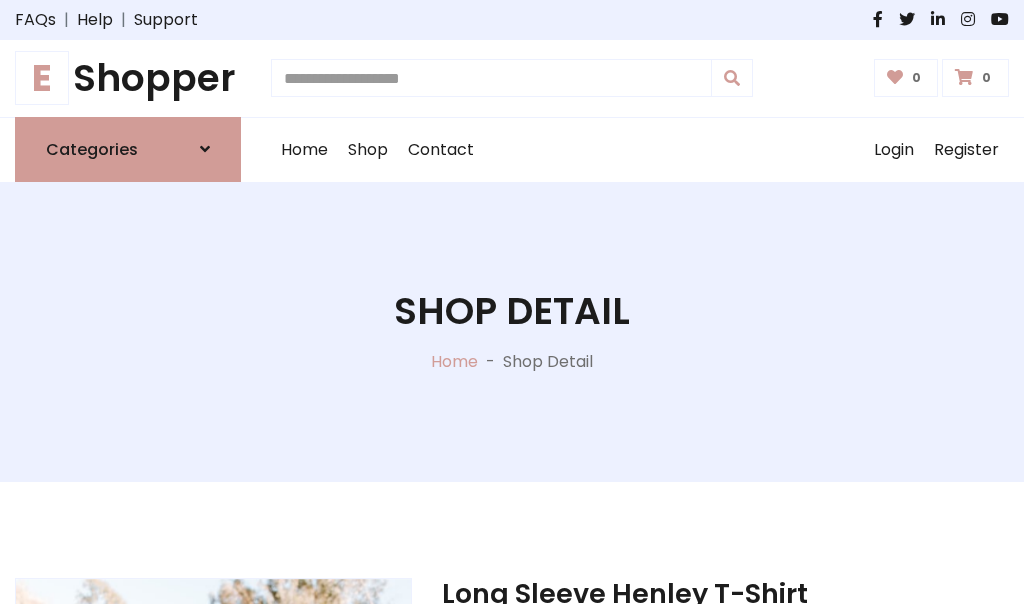 scroll, scrollTop: 0, scrollLeft: 0, axis: both 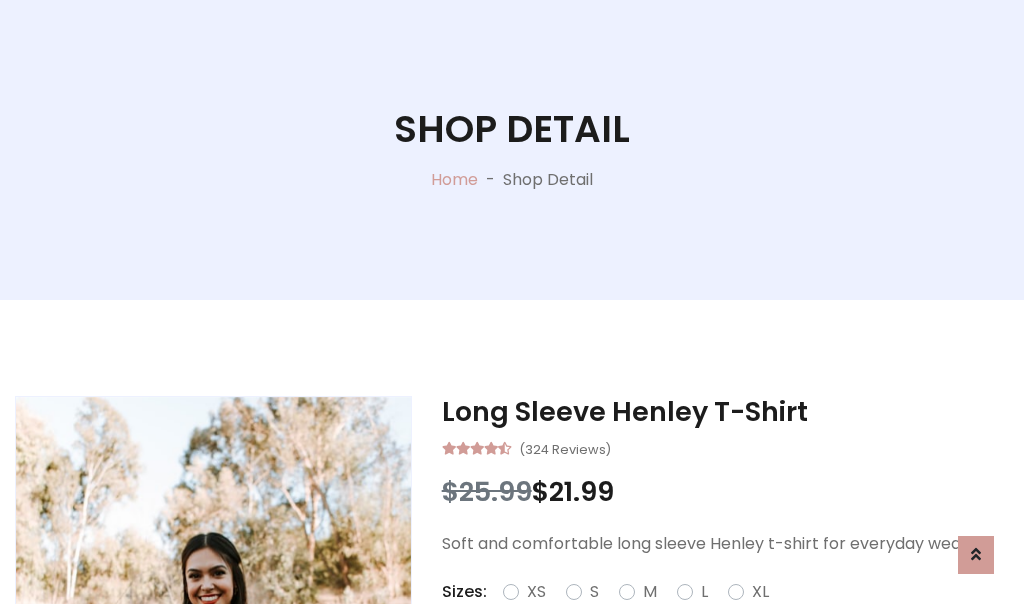 click on "Red" at bounding box center [732, 616] 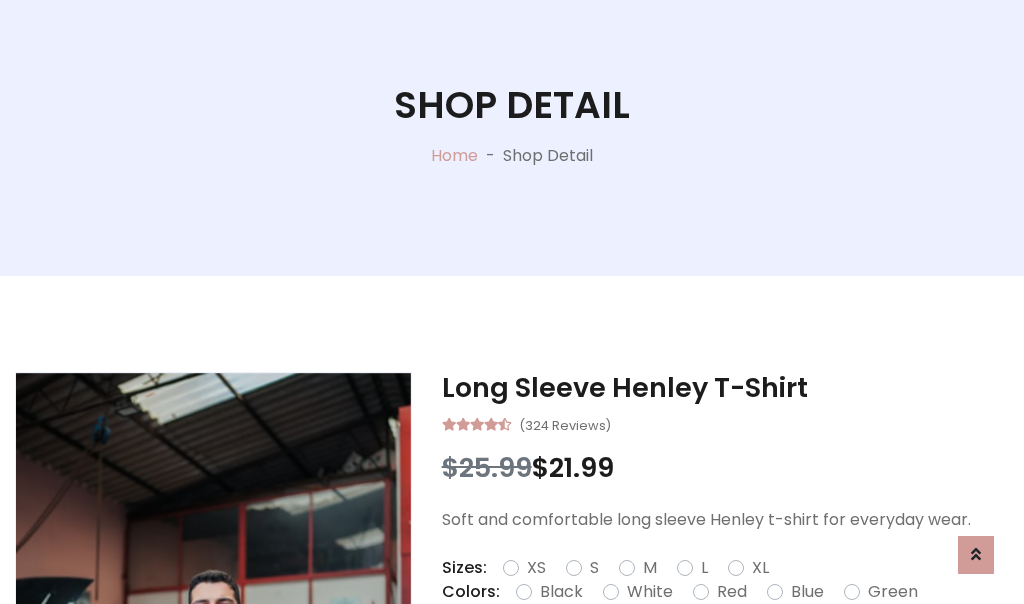 click on "Add To Cart" at bounding box center [663, 655] 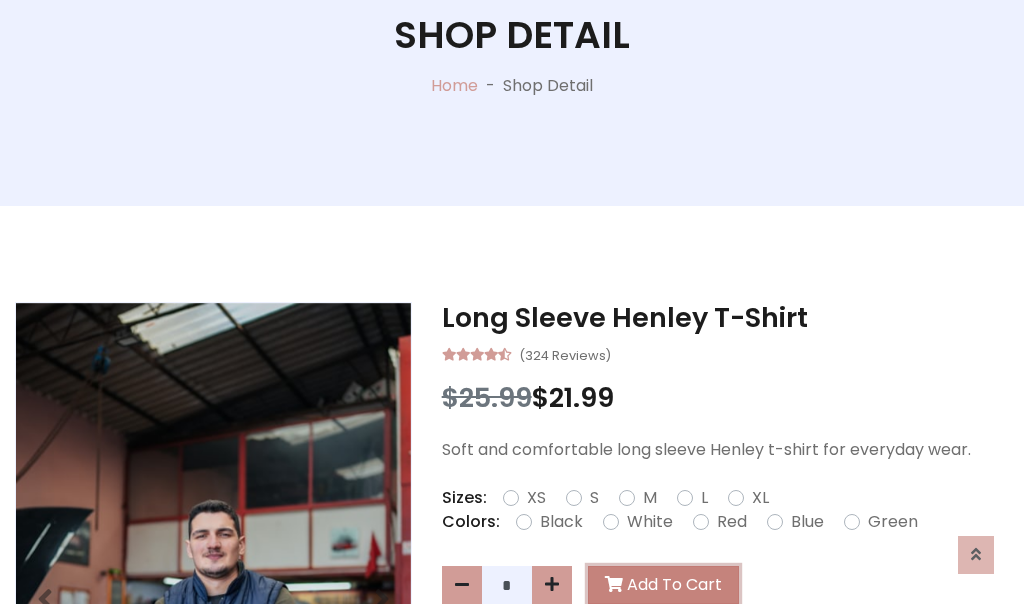 scroll, scrollTop: 0, scrollLeft: 0, axis: both 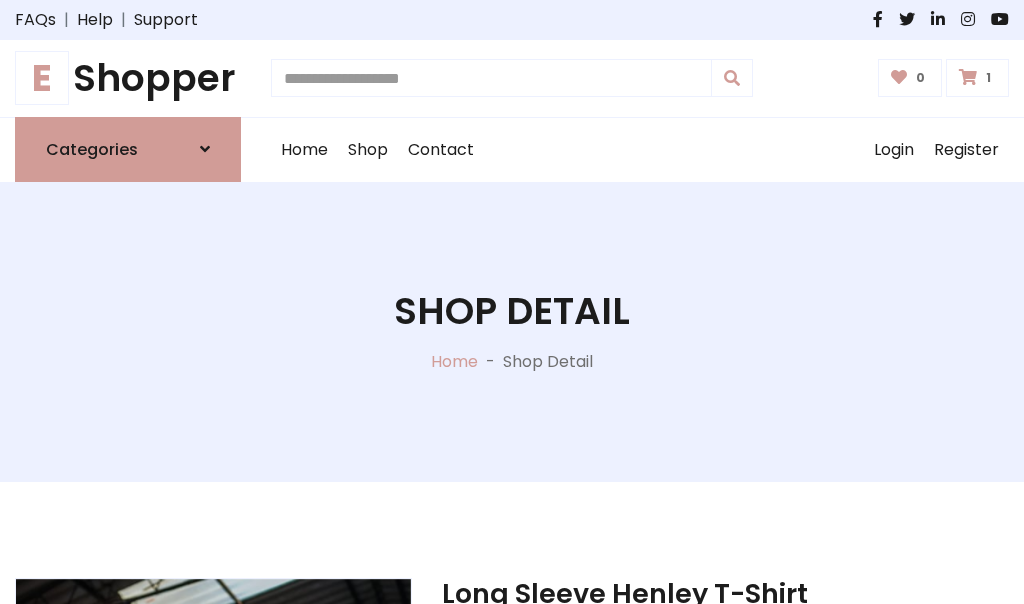 click at bounding box center (968, 77) 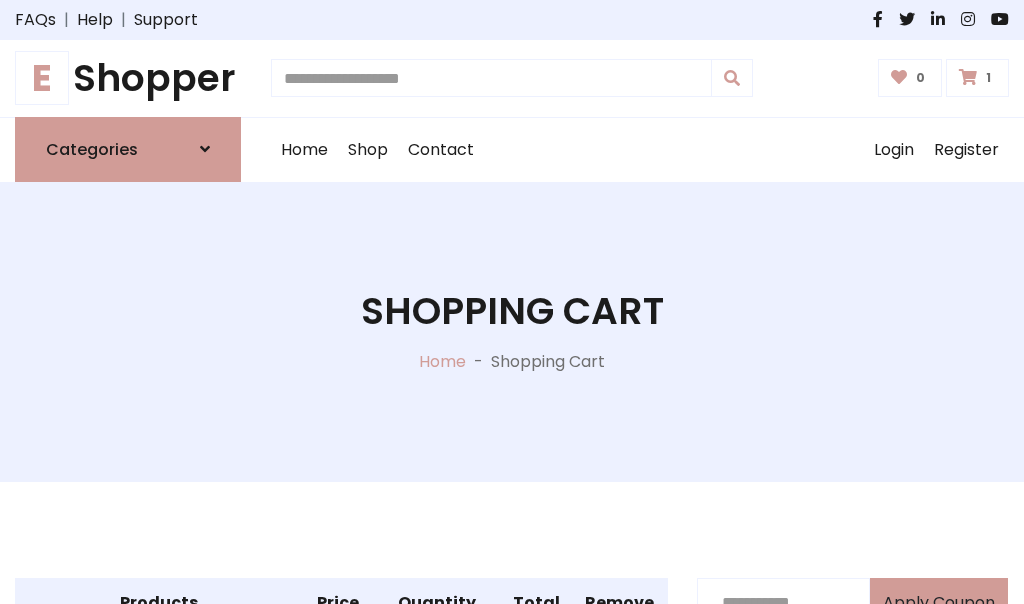 scroll, scrollTop: 474, scrollLeft: 0, axis: vertical 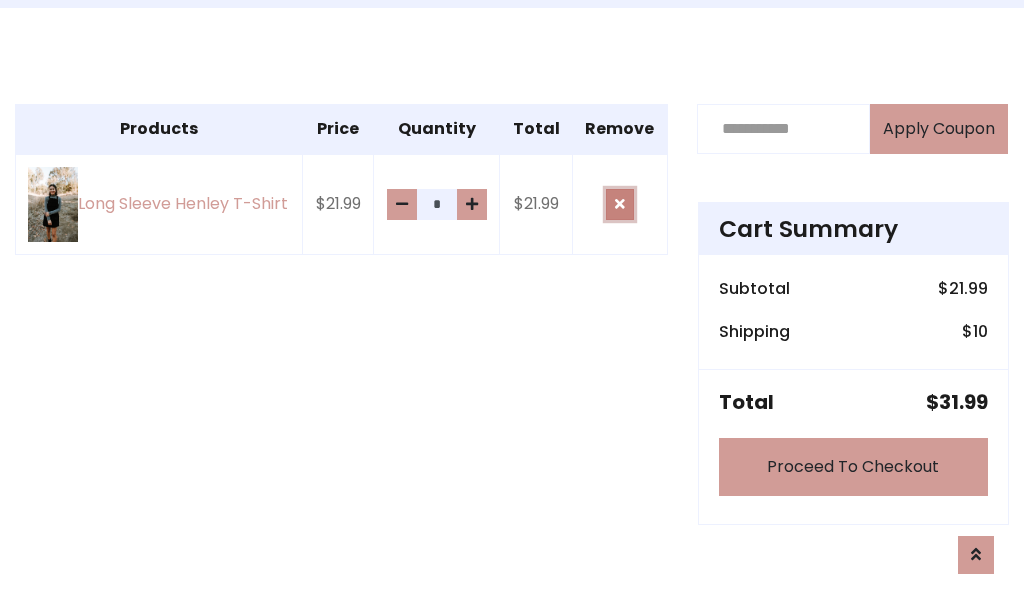 click at bounding box center (620, 204) 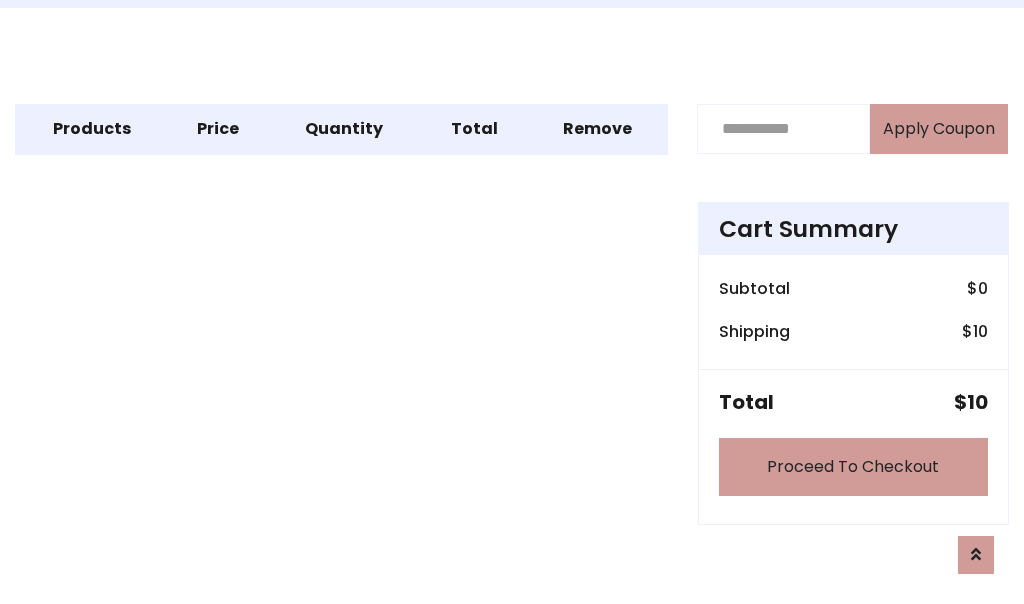 scroll, scrollTop: 247, scrollLeft: 0, axis: vertical 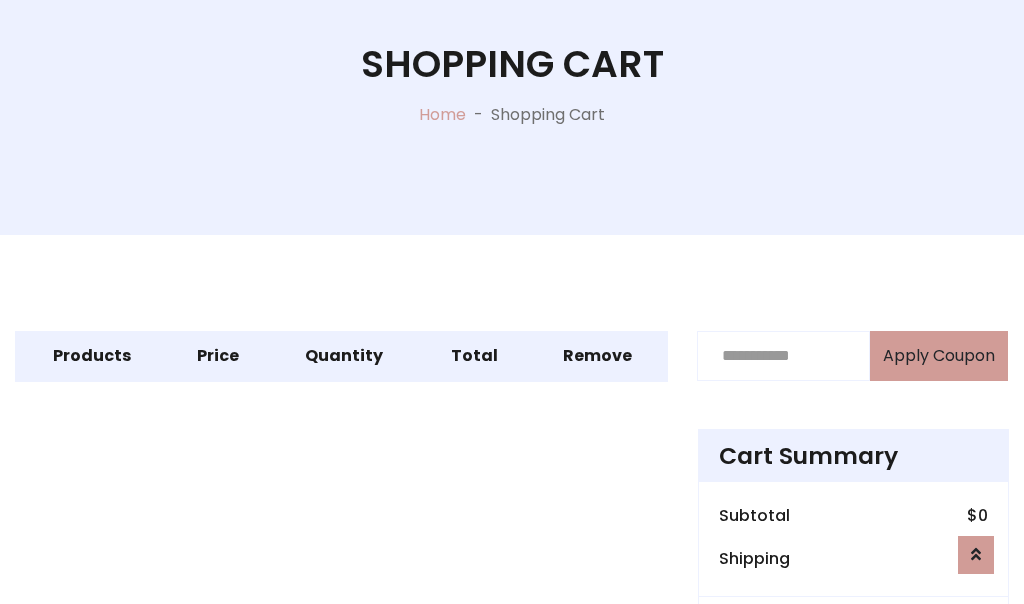 click on "Proceed To Checkout" at bounding box center [853, 694] 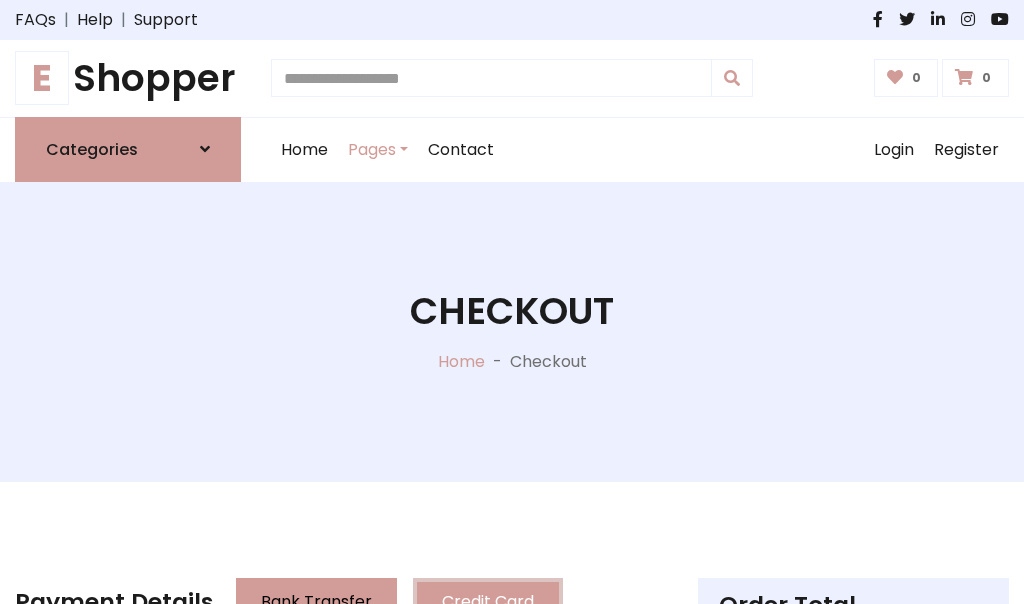 scroll, scrollTop: 137, scrollLeft: 0, axis: vertical 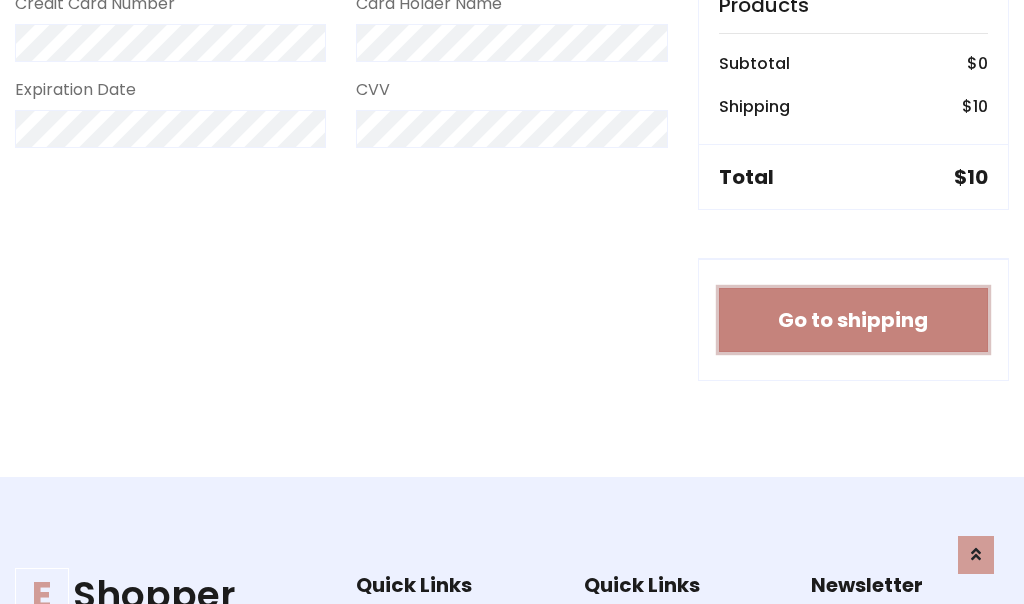 click on "Go to shipping" at bounding box center [853, 320] 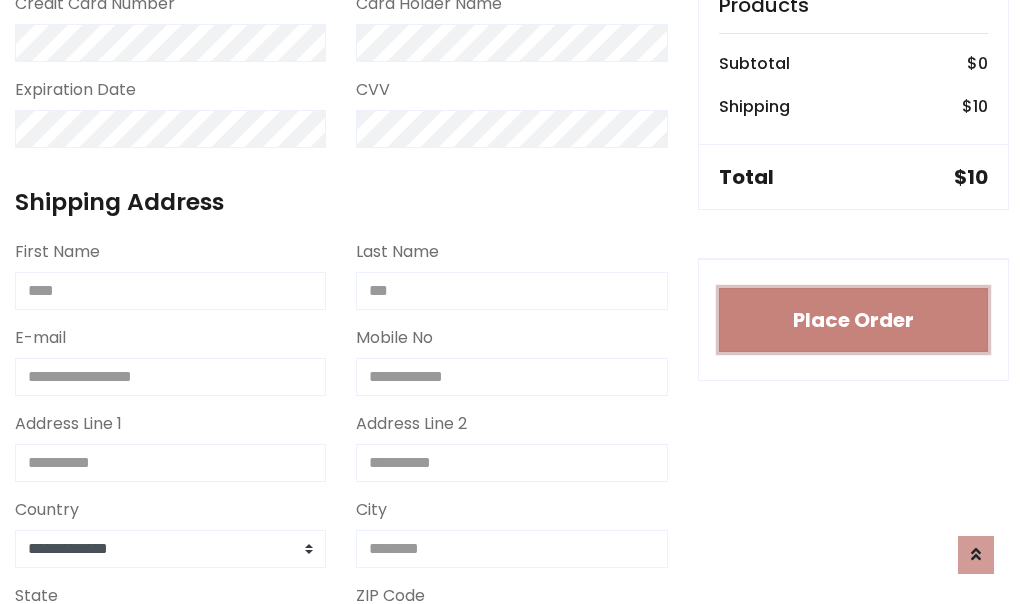 type 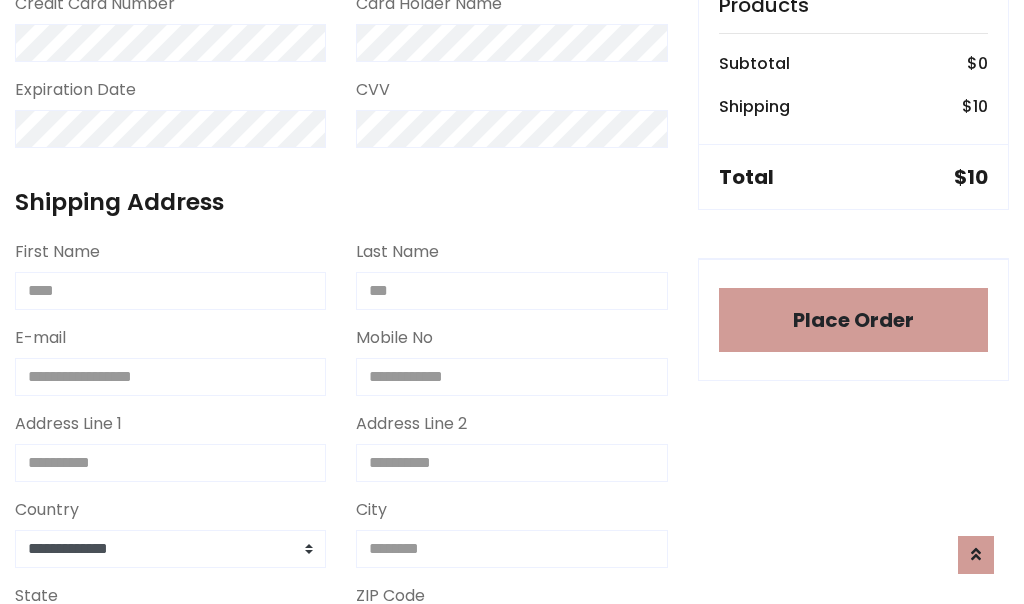 scroll, scrollTop: 1216, scrollLeft: 0, axis: vertical 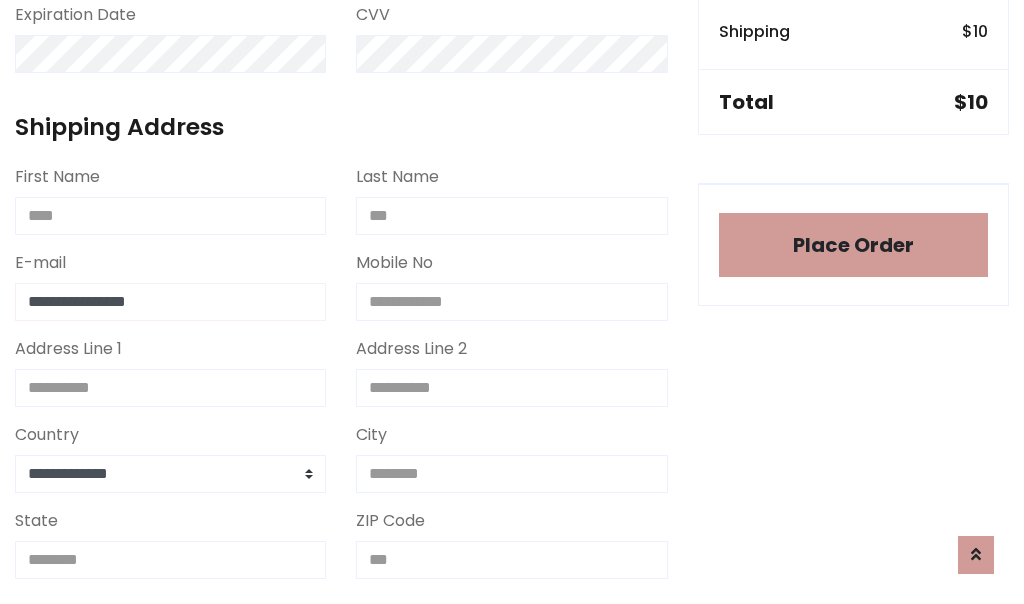 type on "**********" 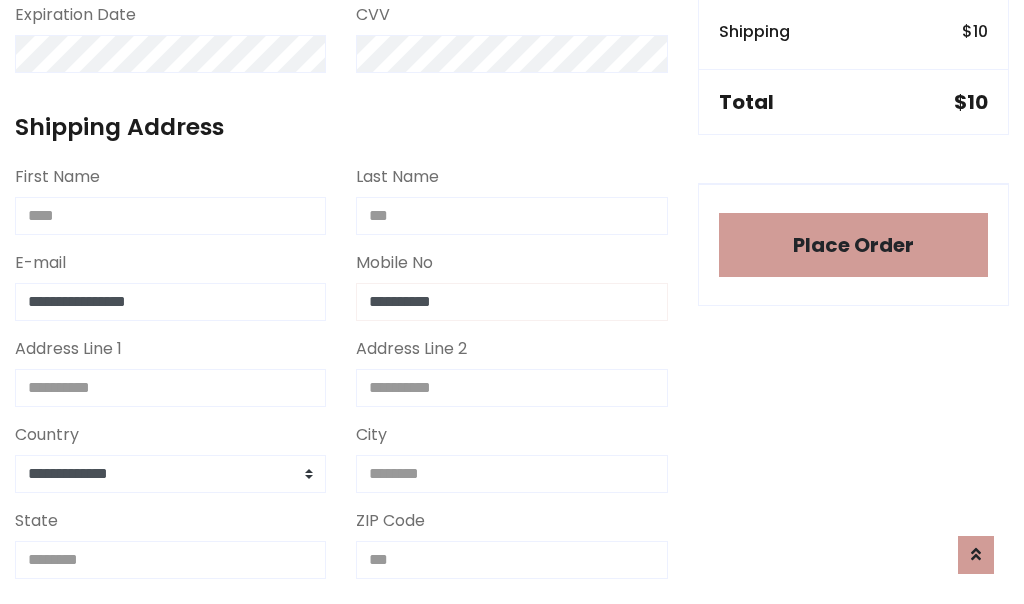 type on "**********" 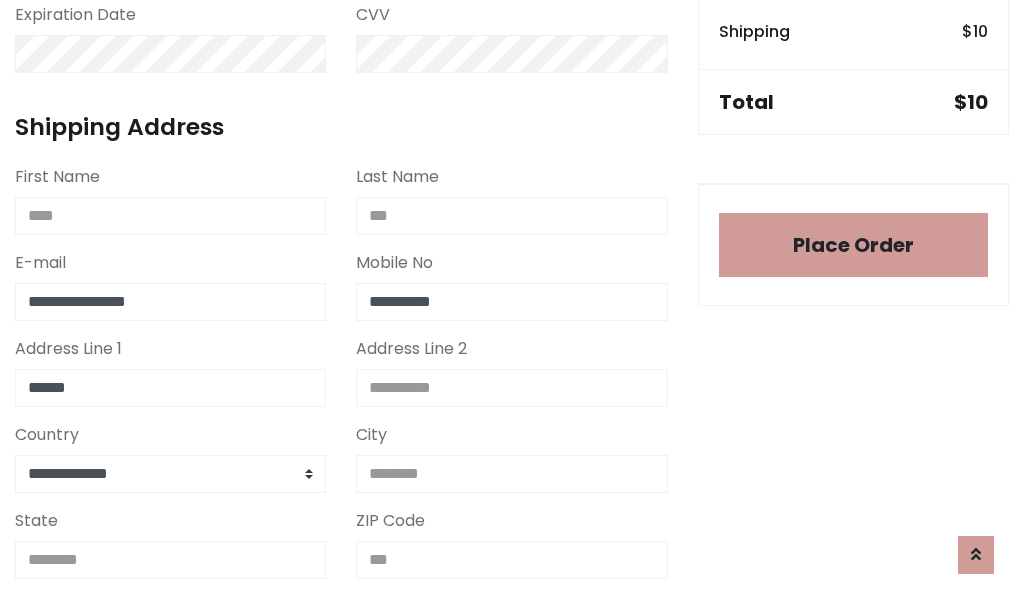 type on "******" 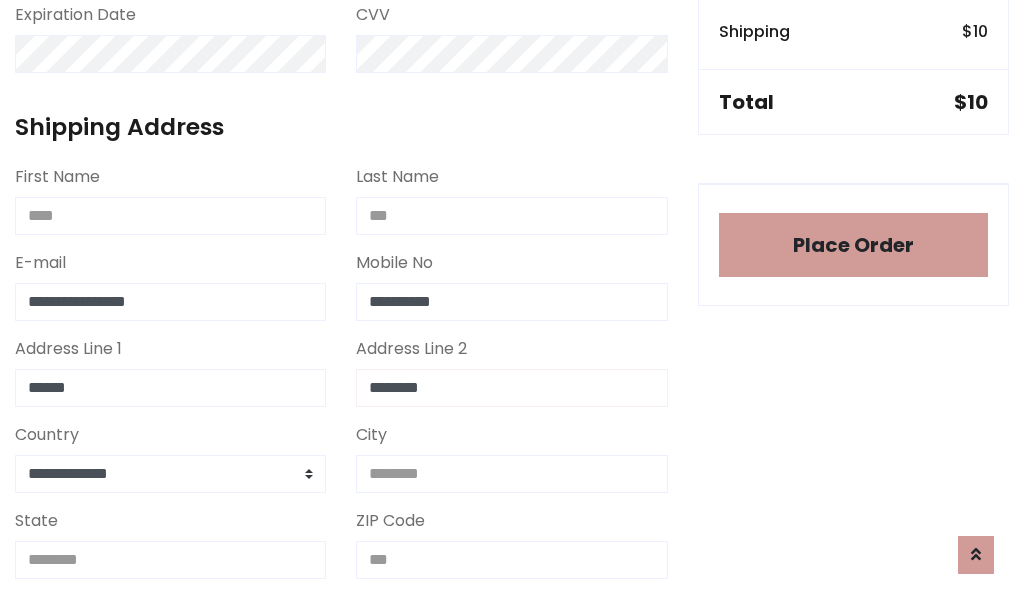 type on "********" 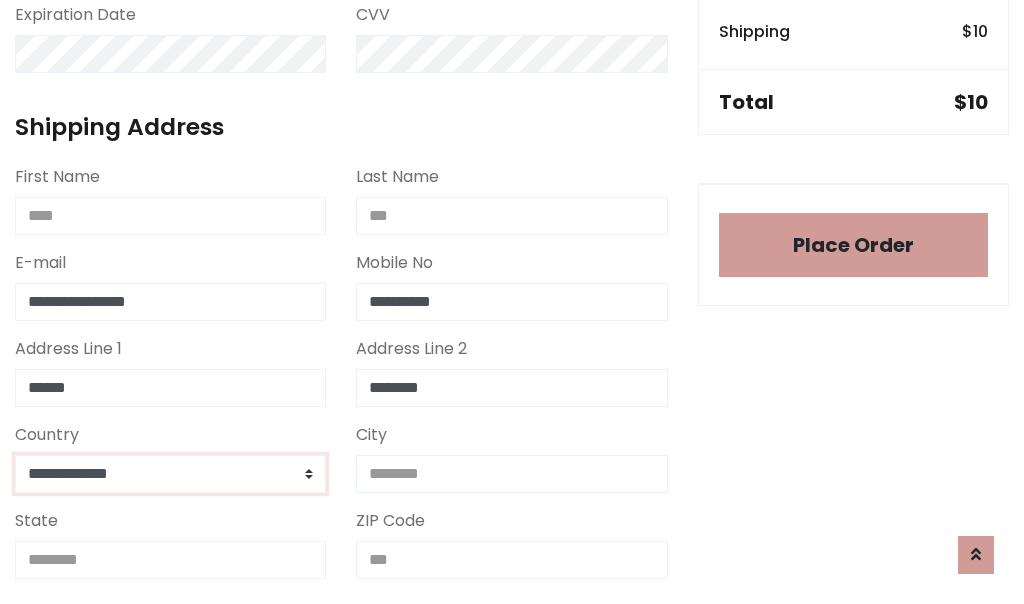 select on "*******" 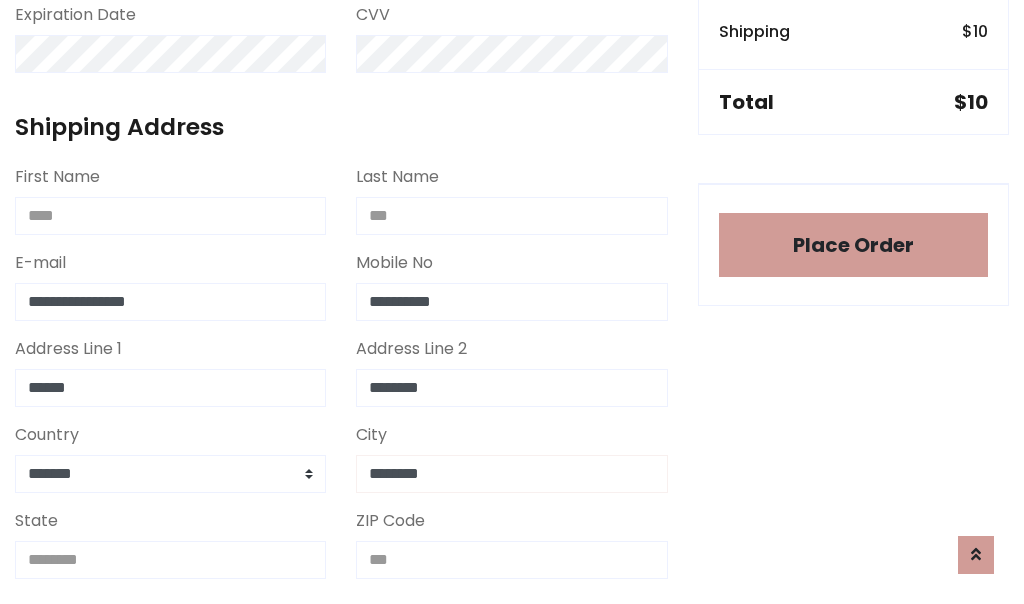 type on "********" 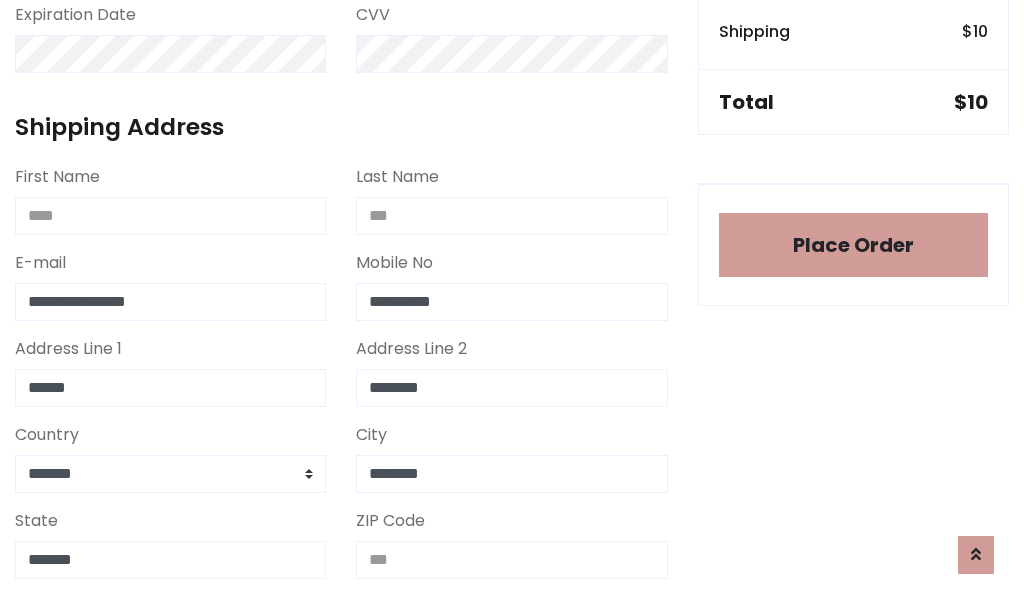 type on "*******" 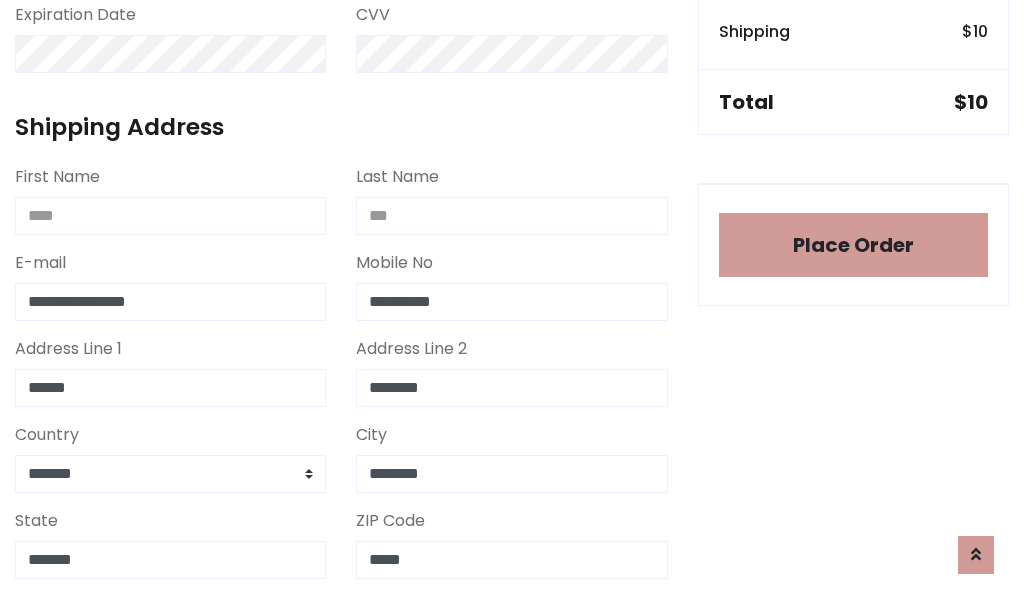 scroll, scrollTop: 403, scrollLeft: 0, axis: vertical 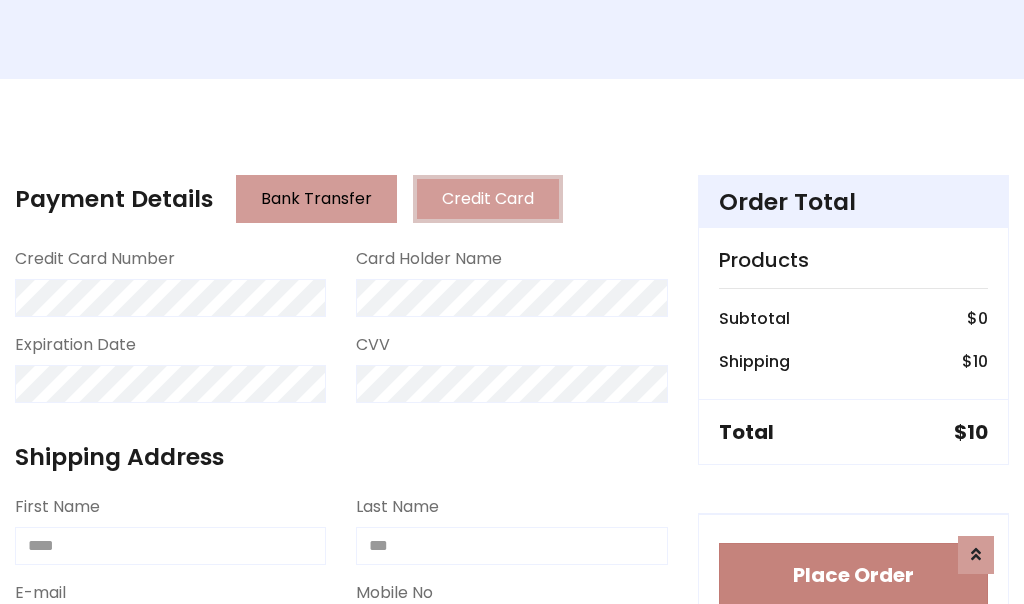 type on "*****" 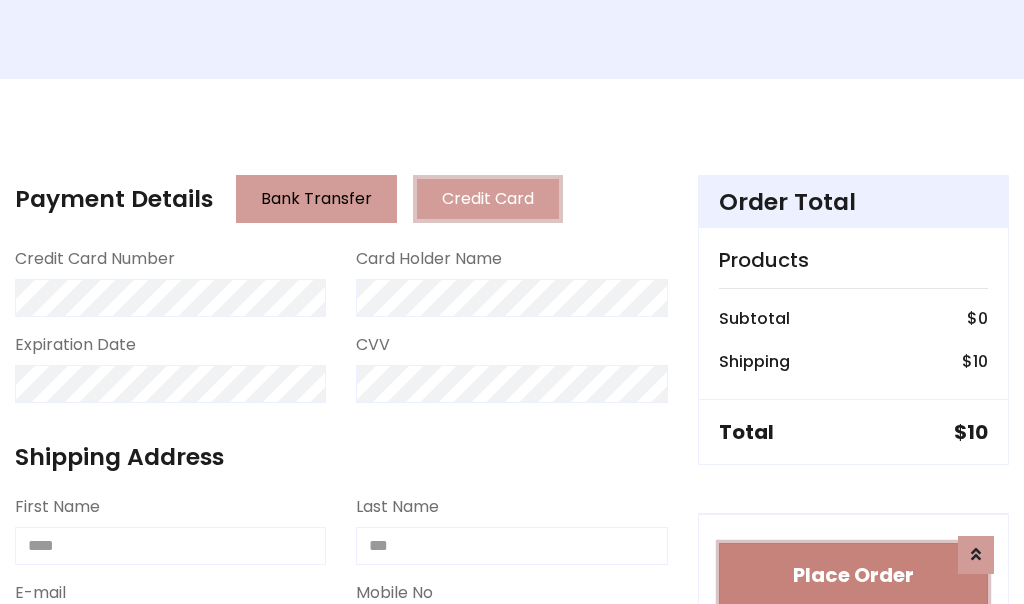 click on "Place Order" at bounding box center [853, 575] 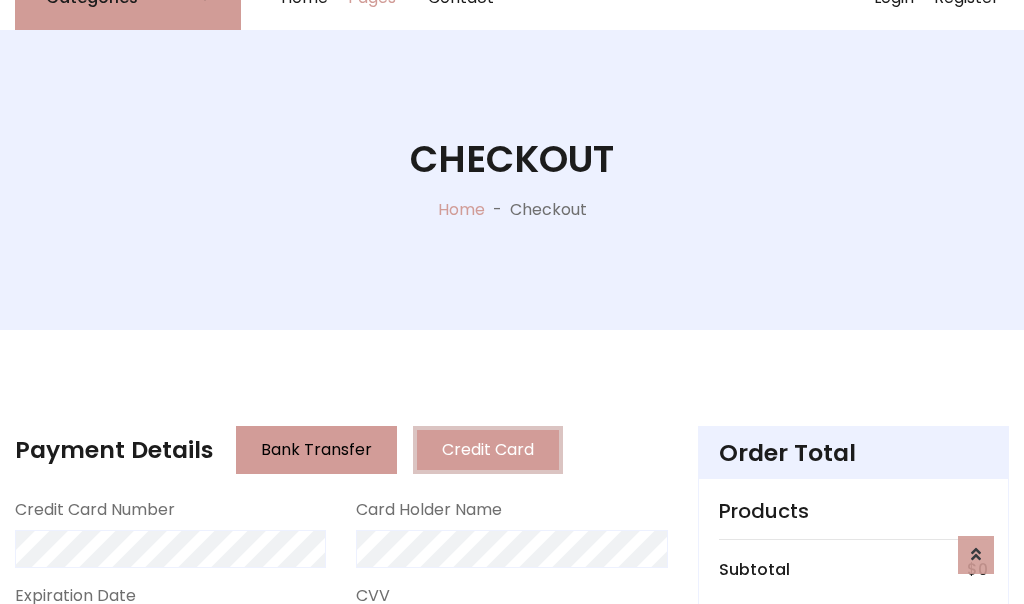 scroll, scrollTop: 0, scrollLeft: 0, axis: both 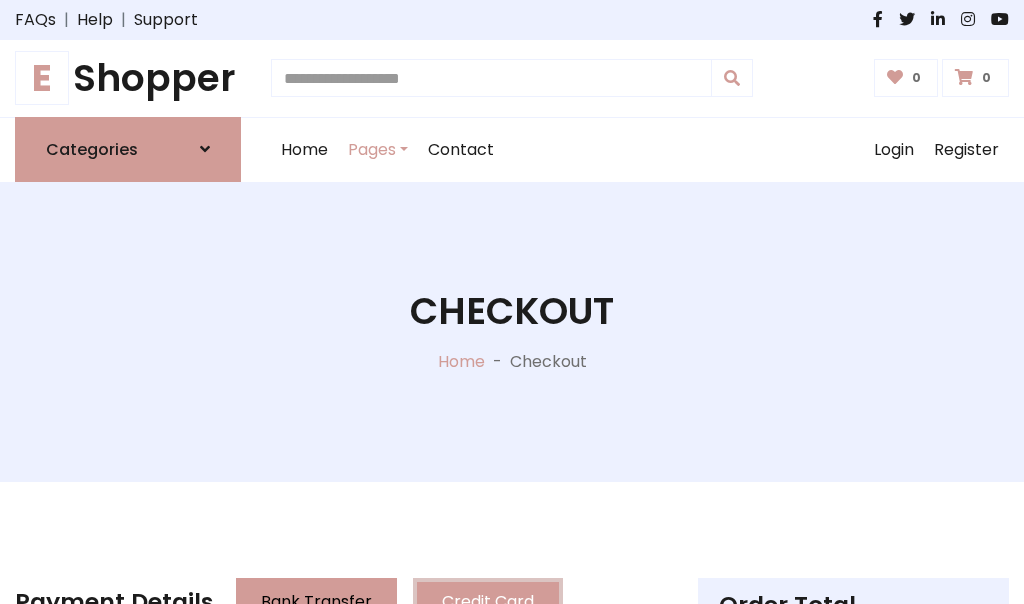 click on "E Shopper" at bounding box center [128, 78] 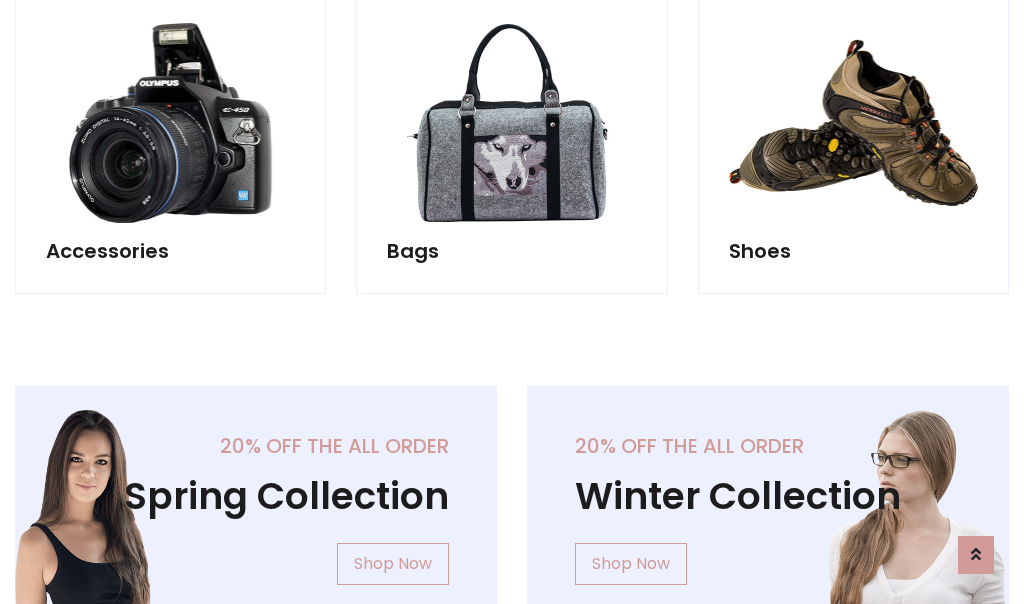 scroll, scrollTop: 770, scrollLeft: 0, axis: vertical 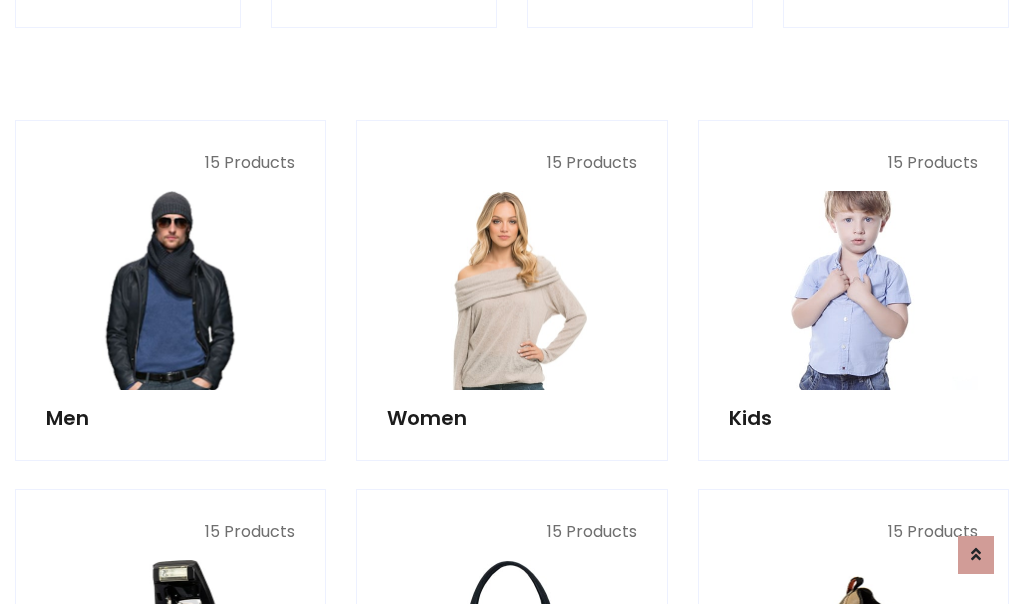 click at bounding box center (853, 290) 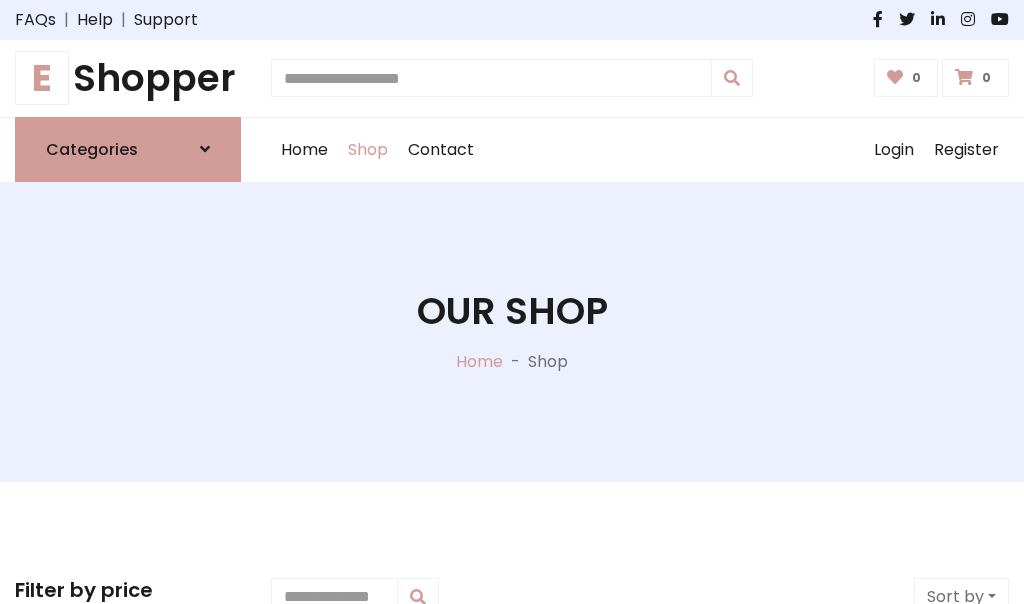 scroll, scrollTop: 549, scrollLeft: 0, axis: vertical 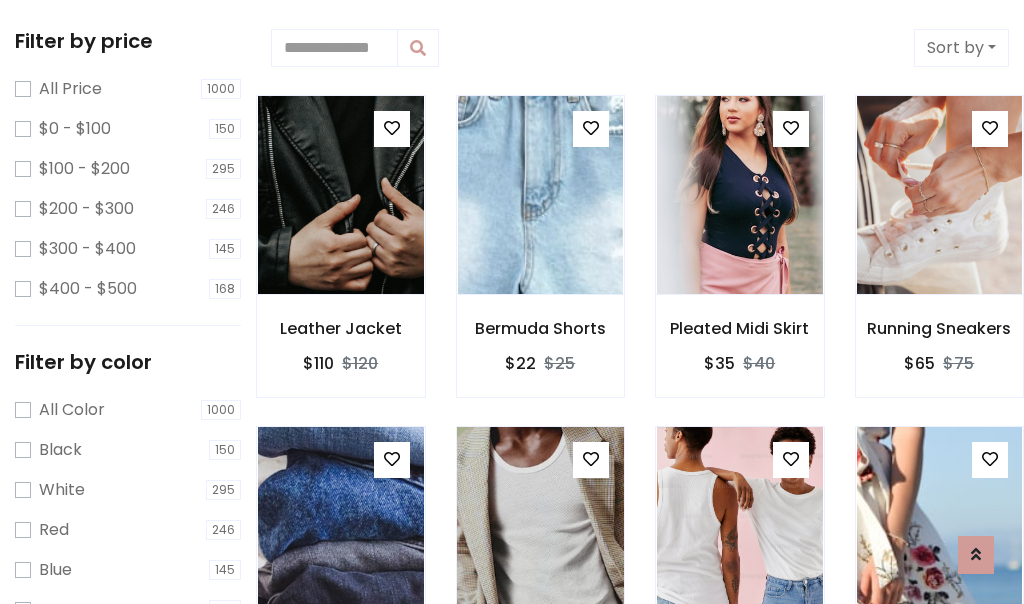 click at bounding box center (591, 459) 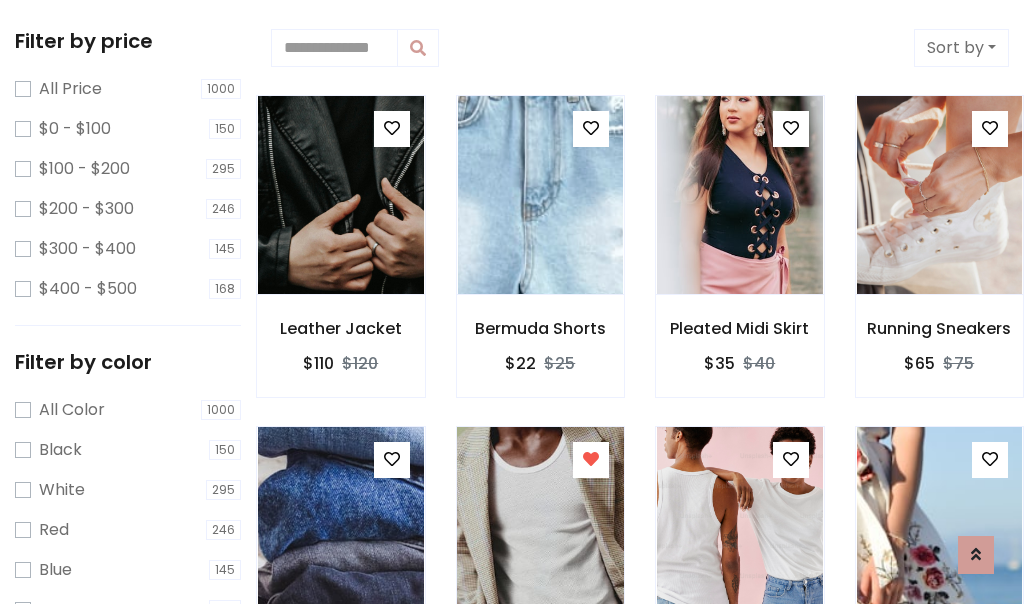 click at bounding box center (540, 526) 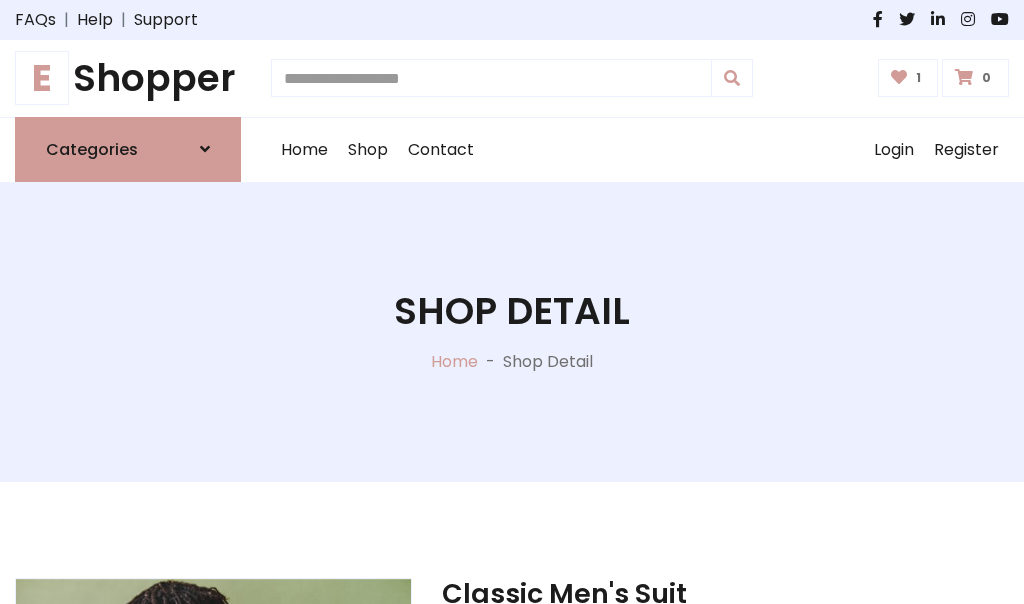 scroll, scrollTop: 262, scrollLeft: 0, axis: vertical 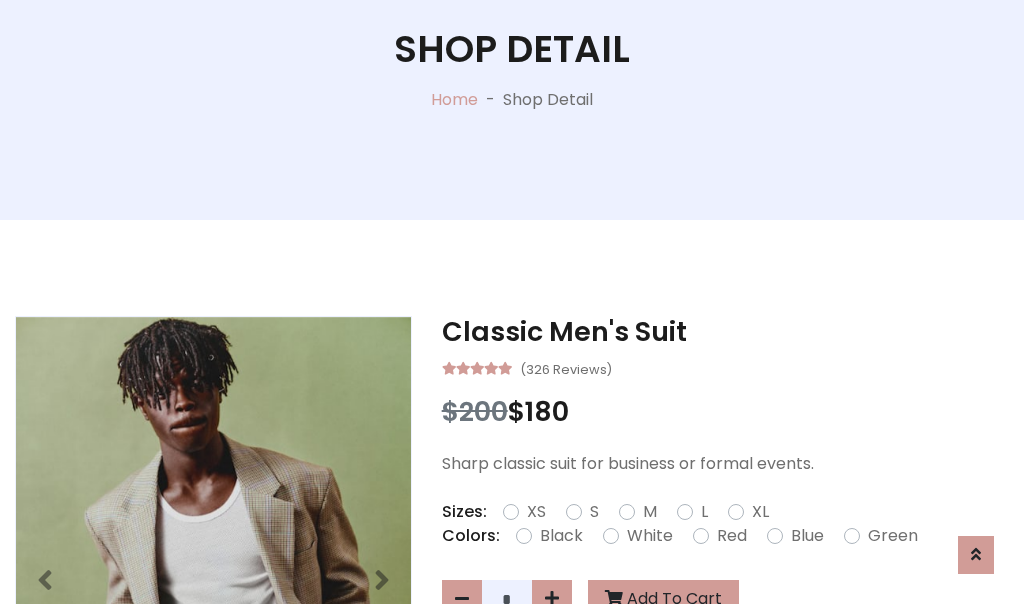 click on "XL" at bounding box center (760, 512) 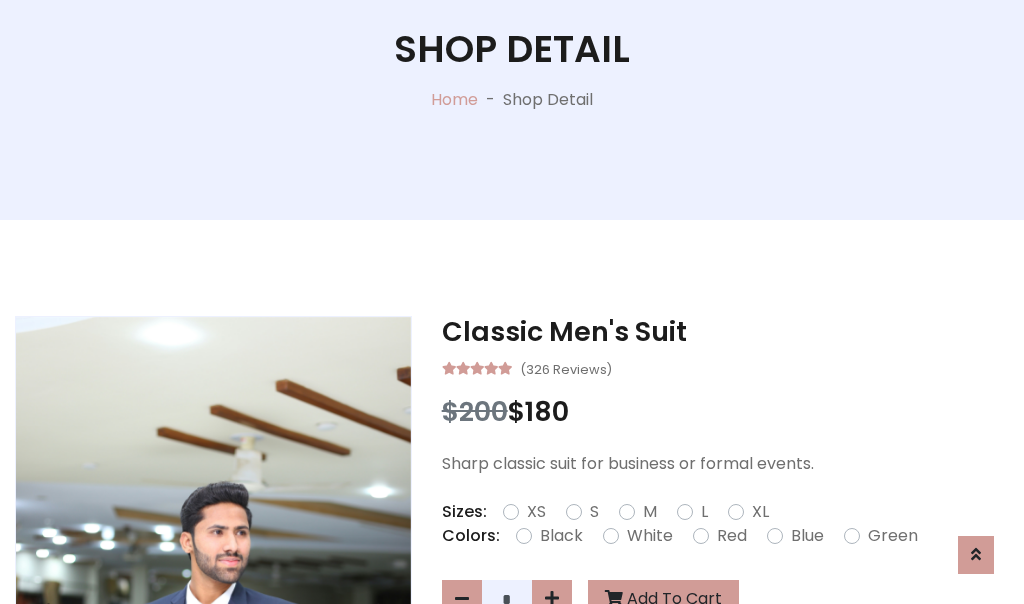 click on "Black" at bounding box center [561, 536] 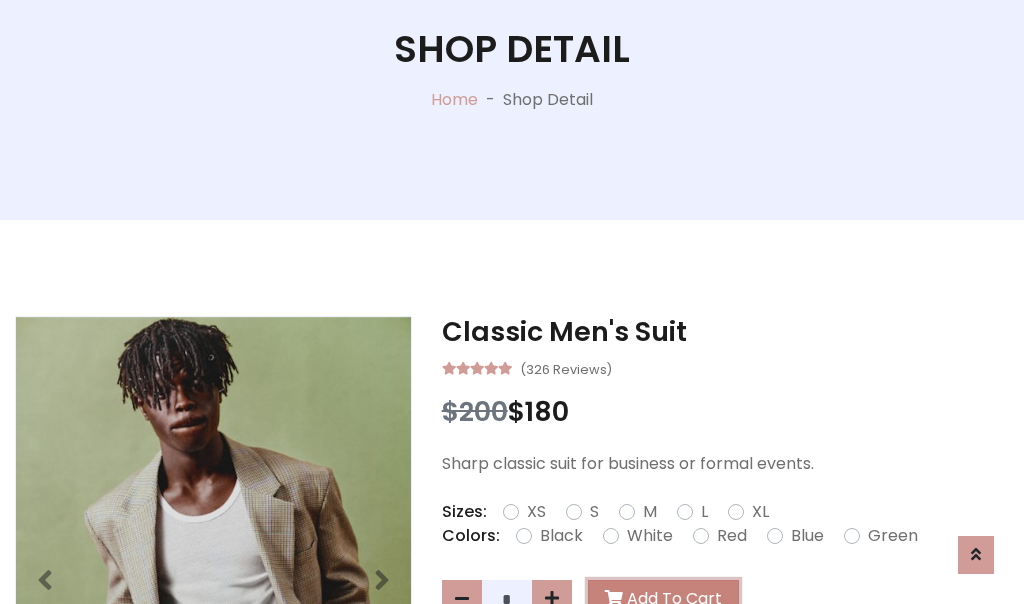 click on "Add To Cart" at bounding box center [663, 599] 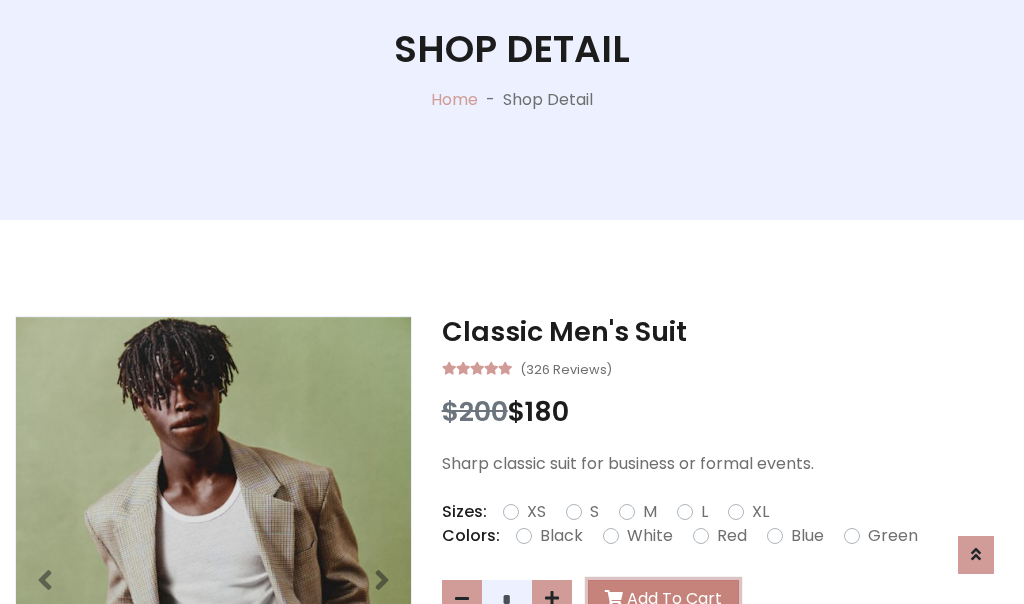 scroll, scrollTop: 0, scrollLeft: 0, axis: both 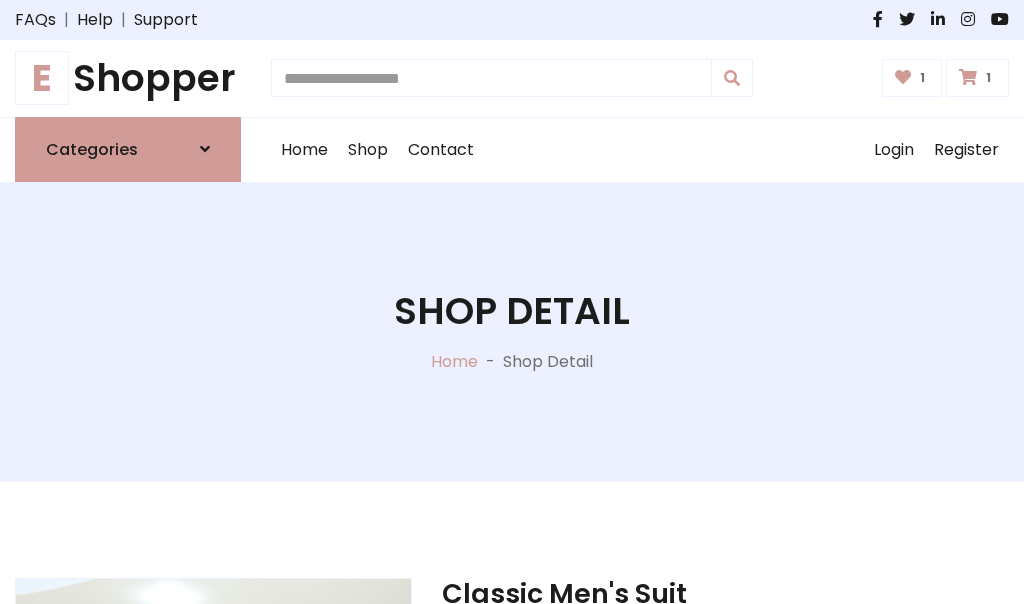 click at bounding box center (968, 77) 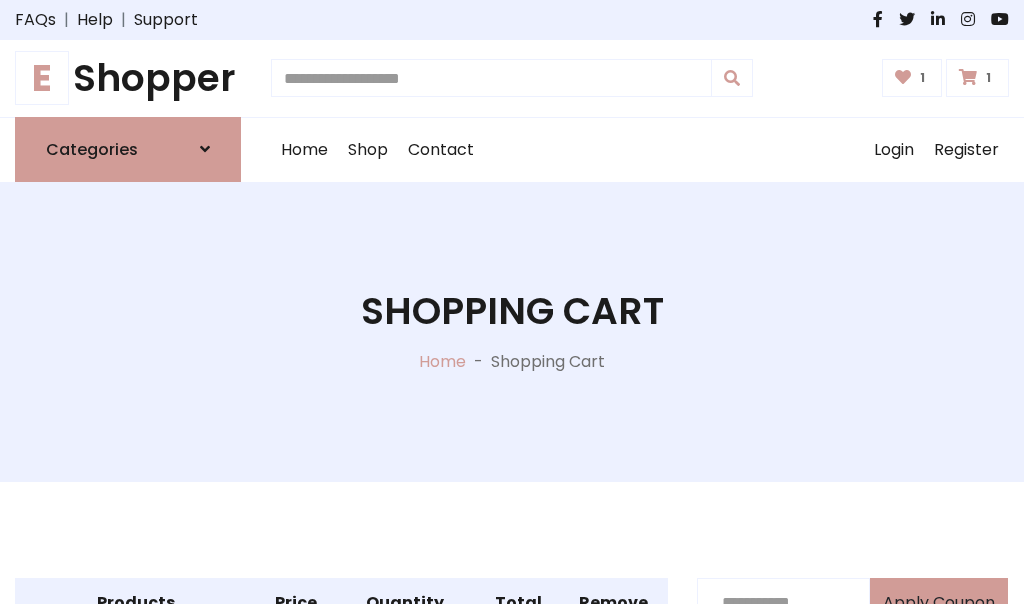scroll, scrollTop: 570, scrollLeft: 0, axis: vertical 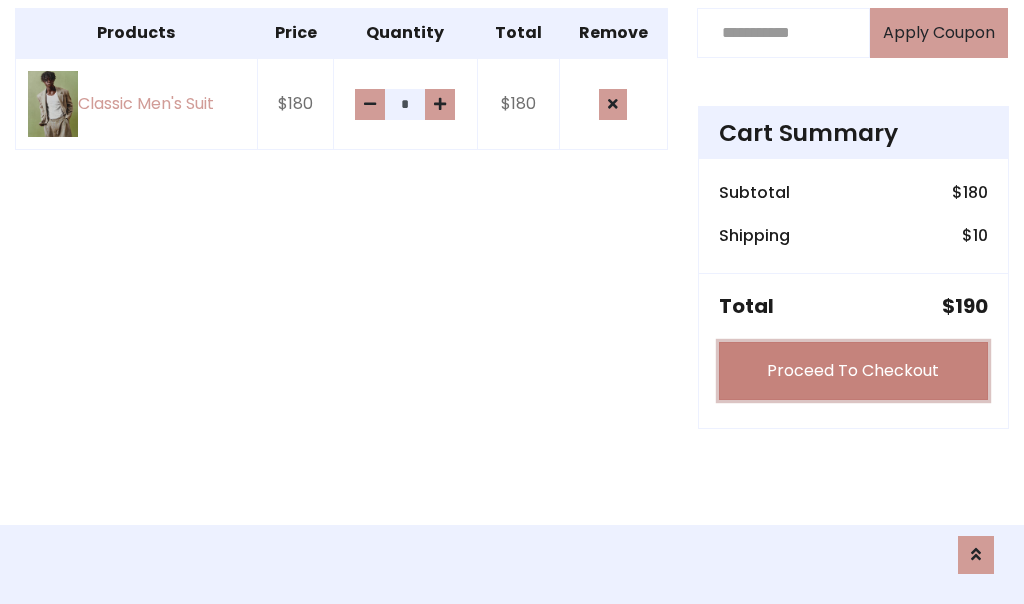click on "Proceed To Checkout" at bounding box center (853, 371) 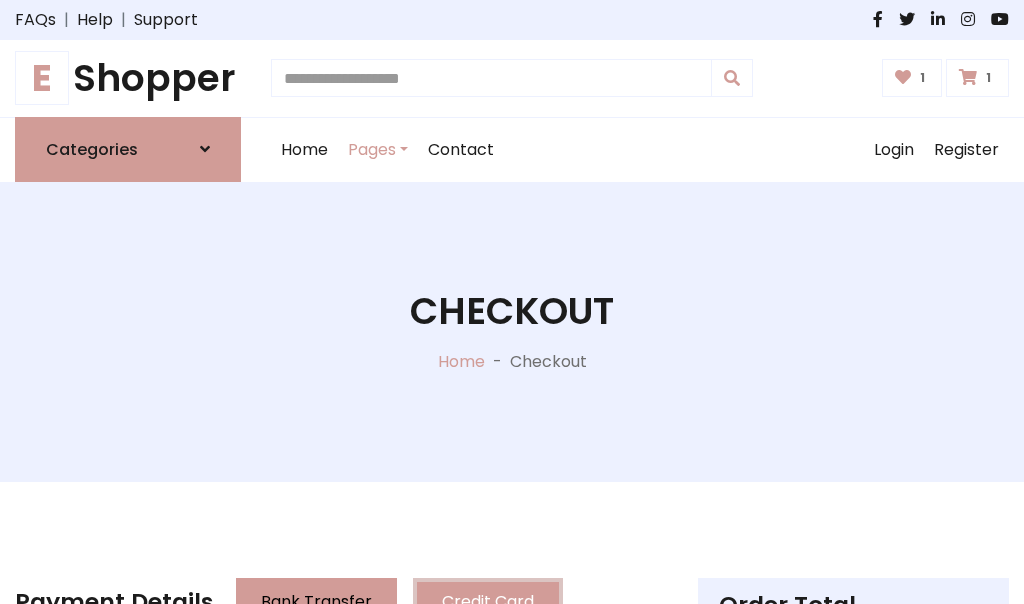 scroll, scrollTop: 201, scrollLeft: 0, axis: vertical 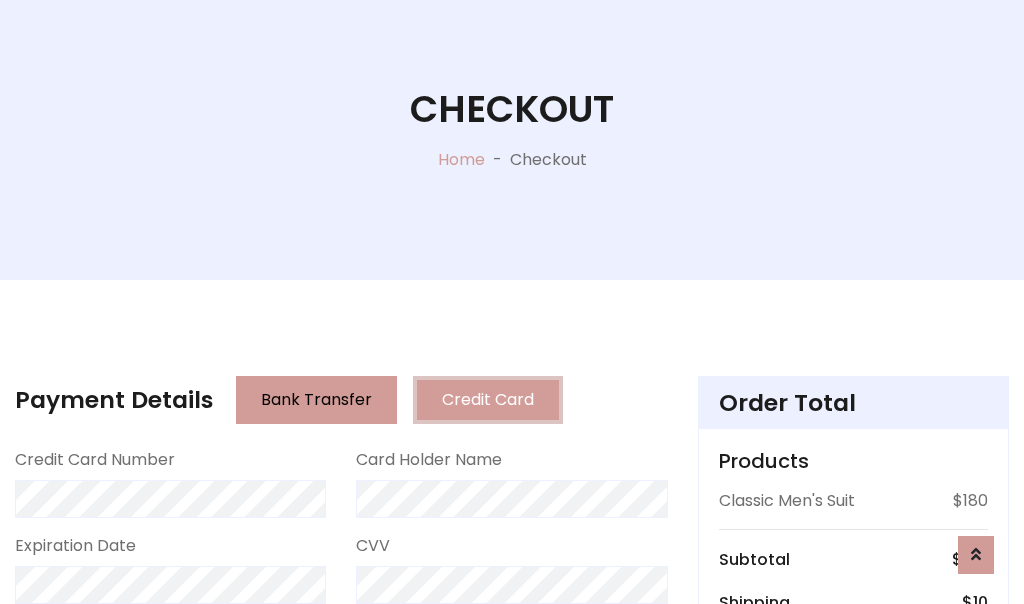 click on "Go to shipping" at bounding box center (853, 816) 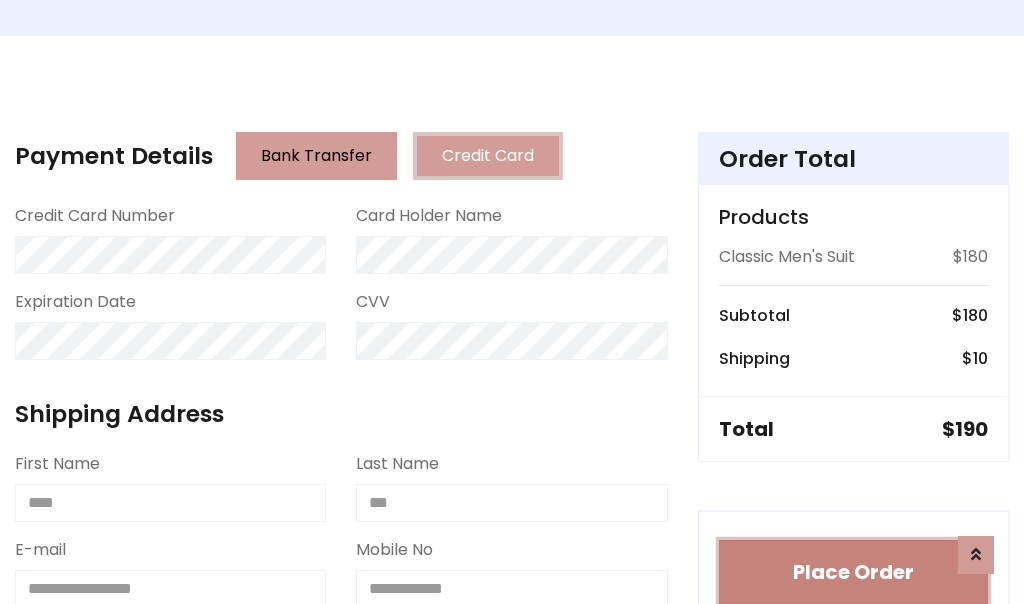 type 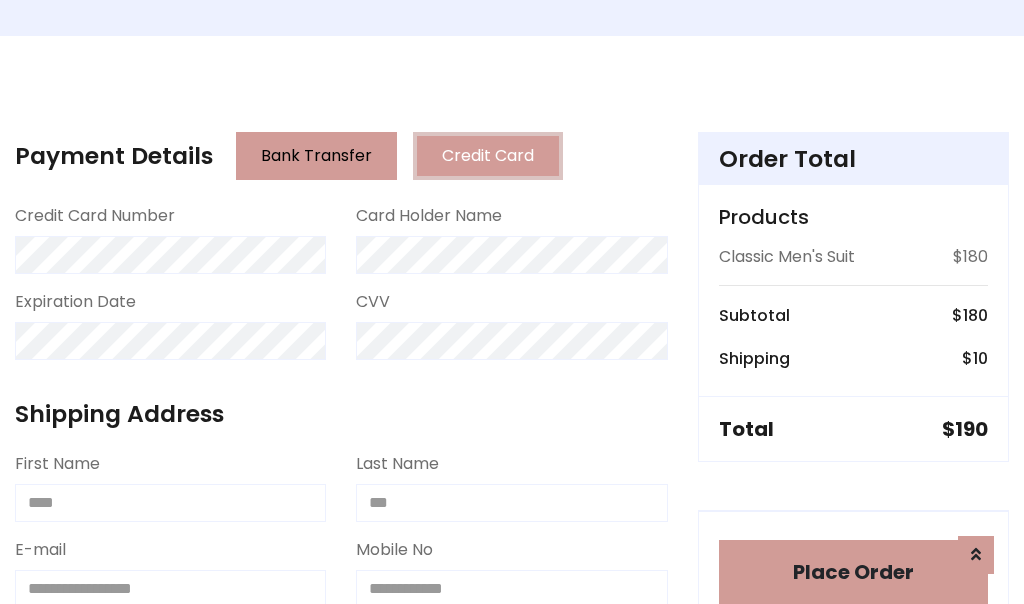 scroll, scrollTop: 1216, scrollLeft: 0, axis: vertical 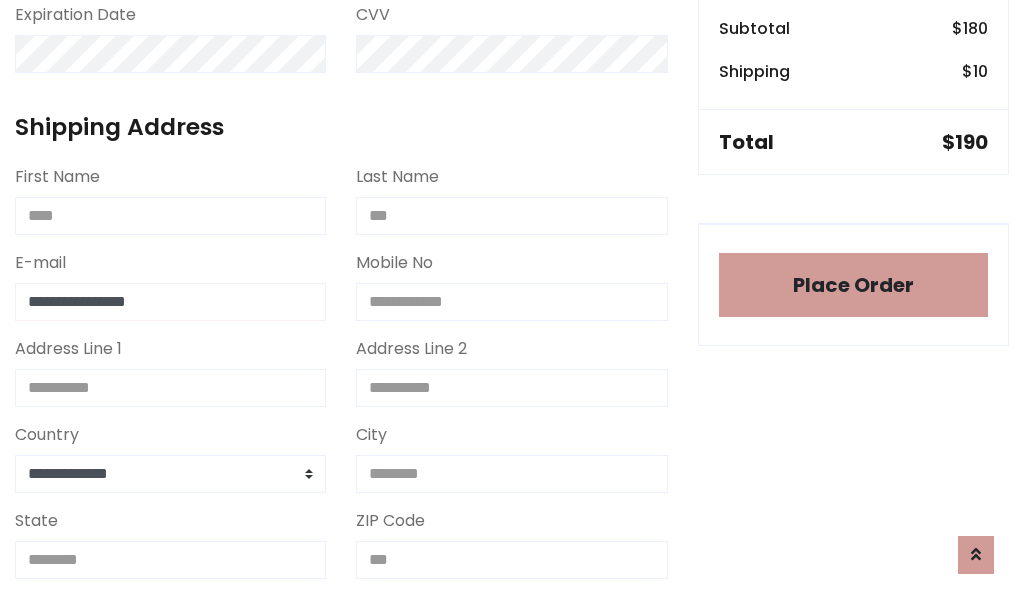 type on "**********" 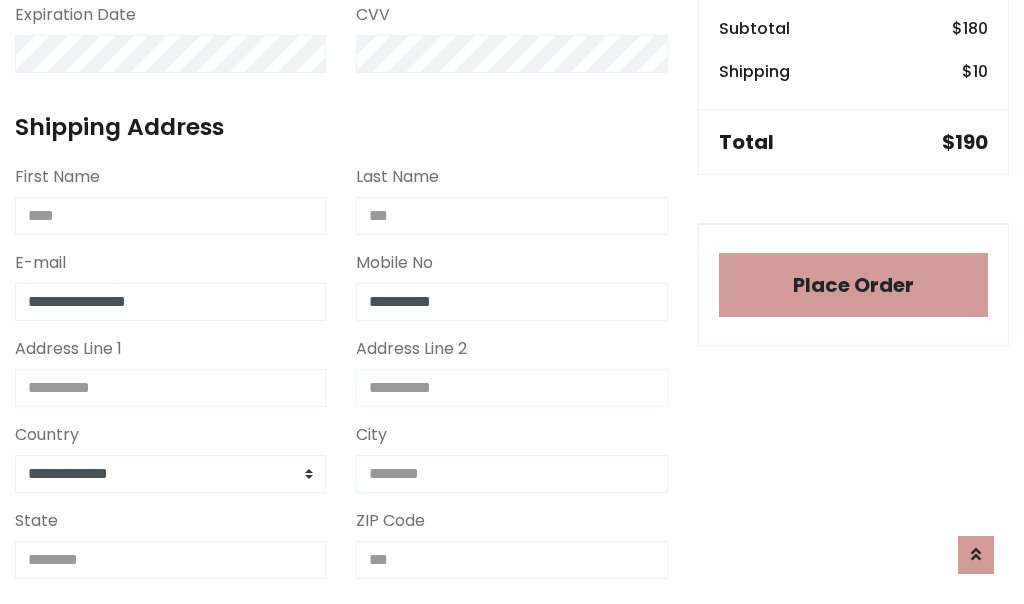 scroll, scrollTop: 573, scrollLeft: 0, axis: vertical 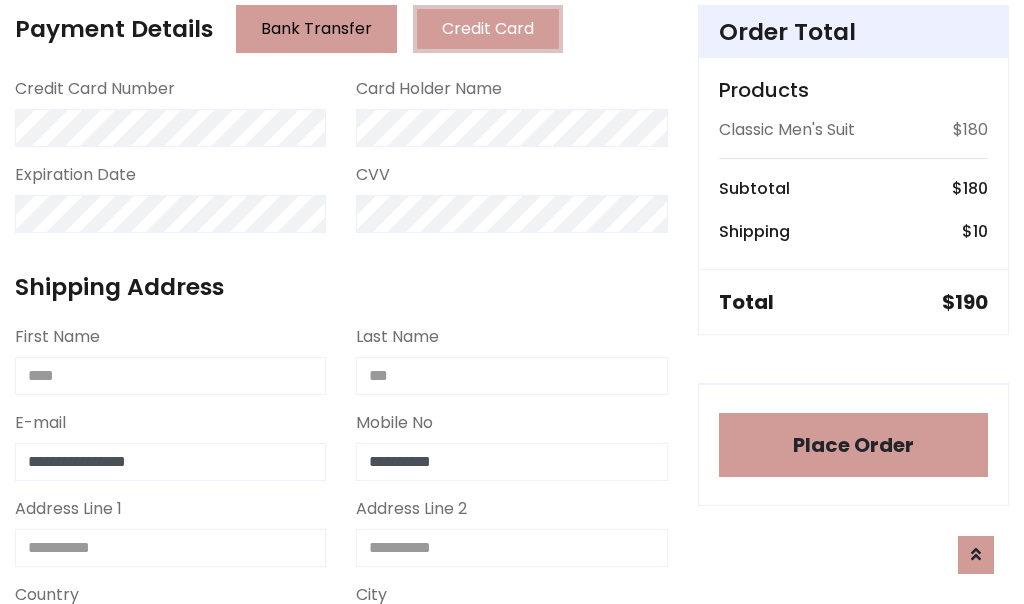 type on "**********" 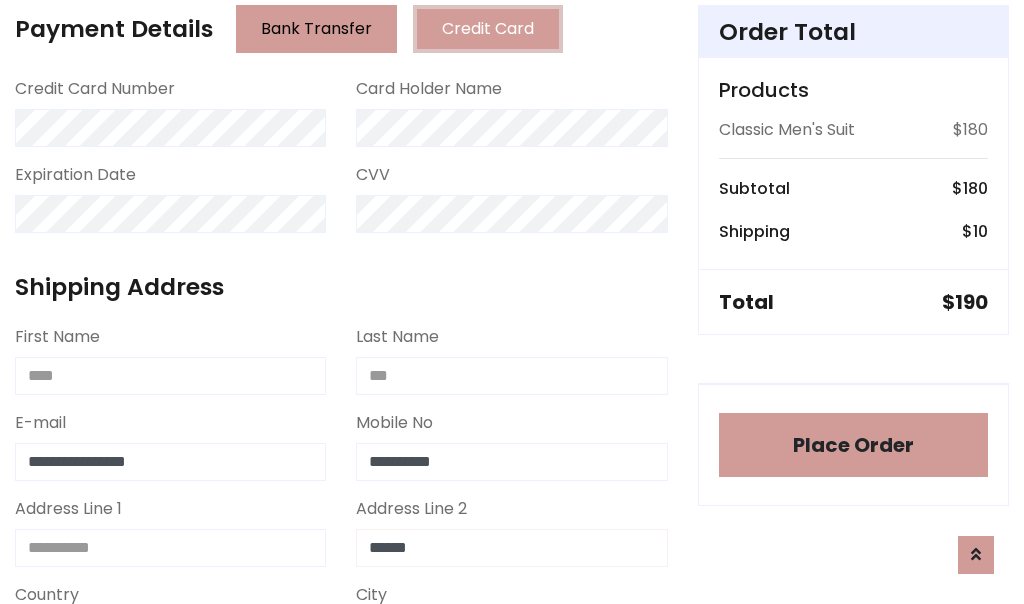type on "******" 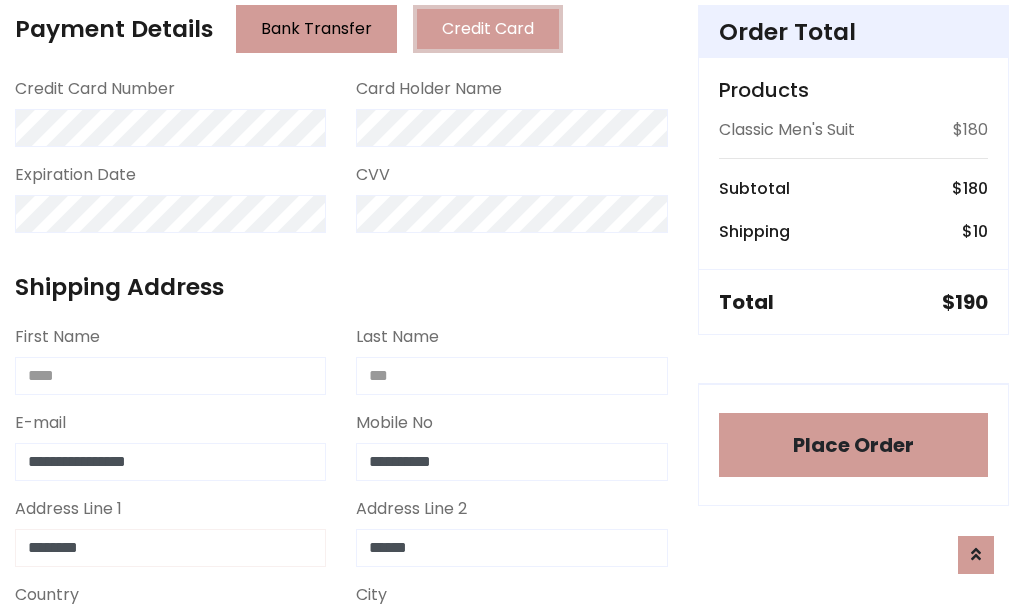 type on "********" 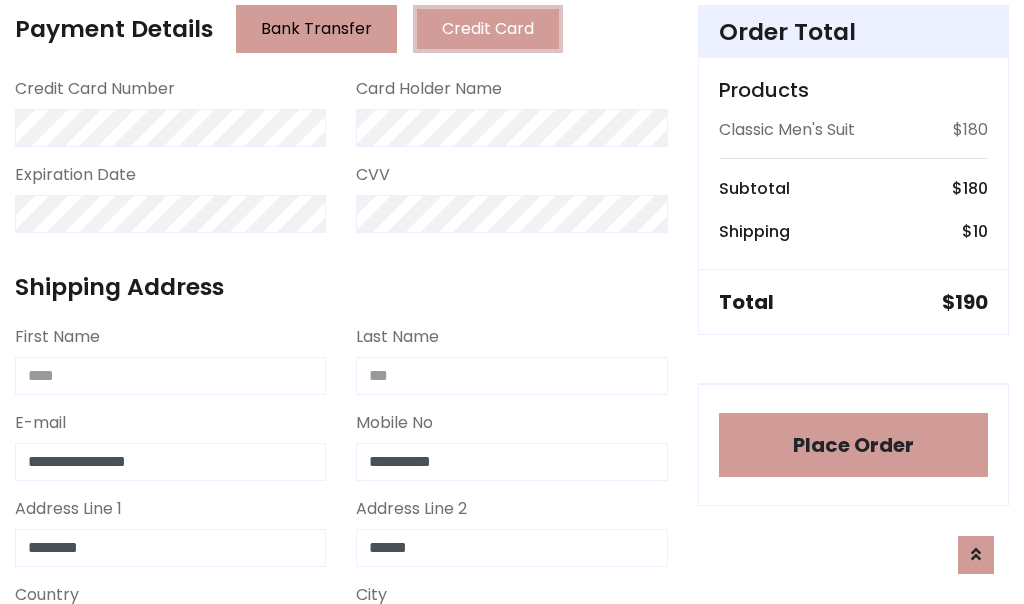 select on "*******" 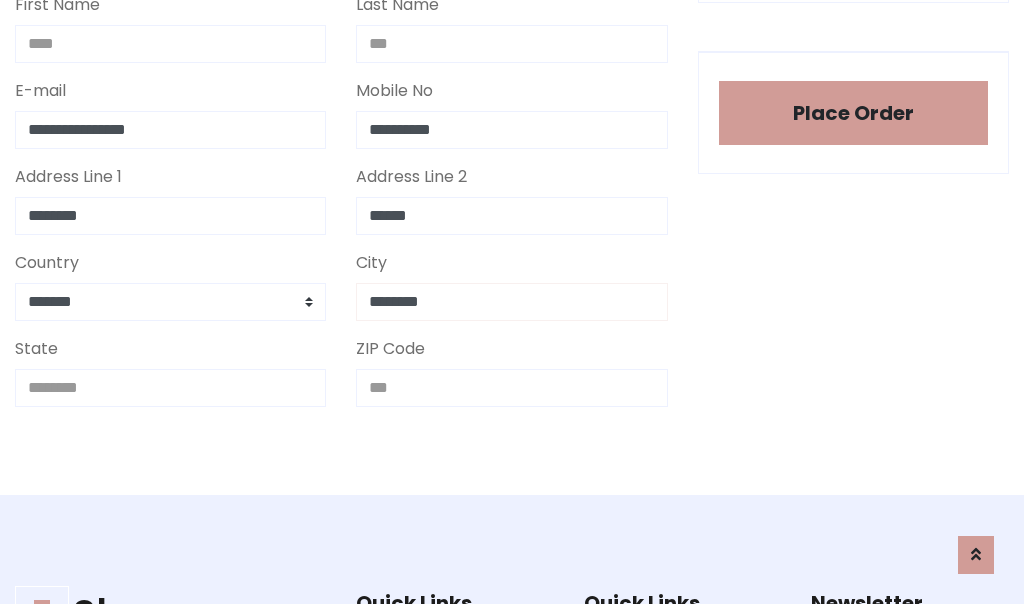 type on "********" 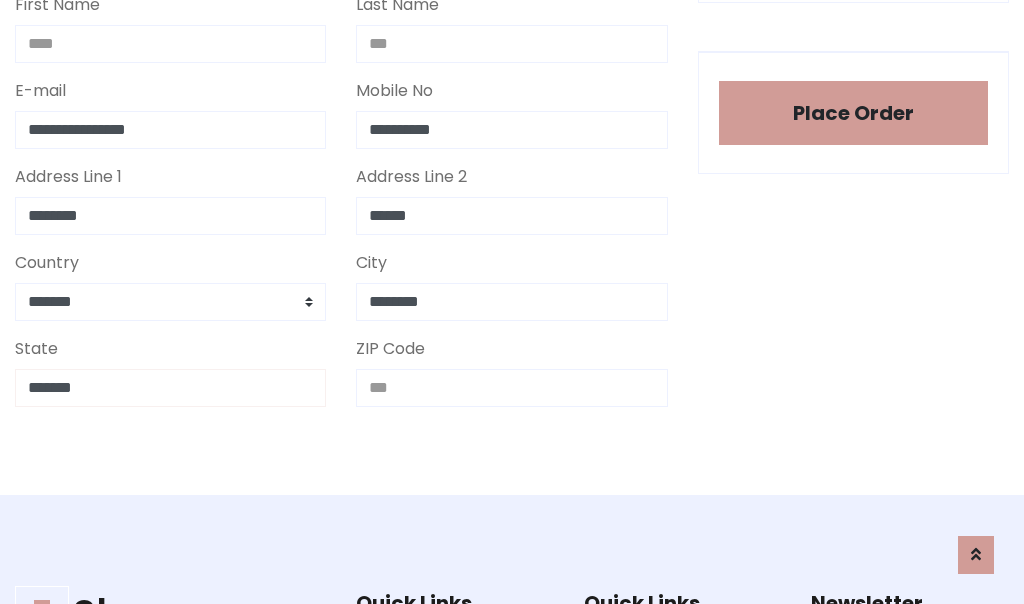type on "*******" 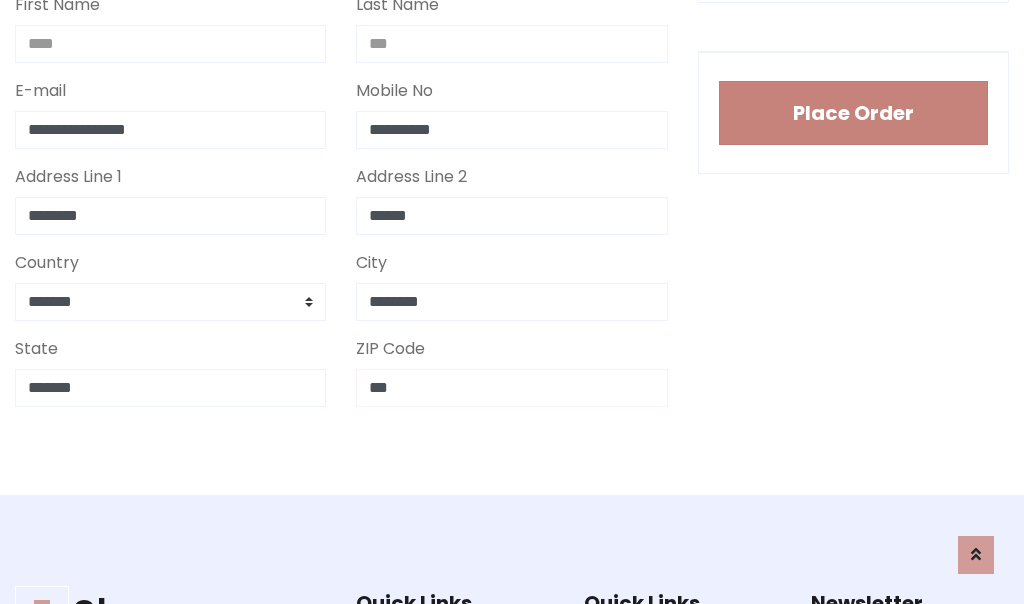 type on "***" 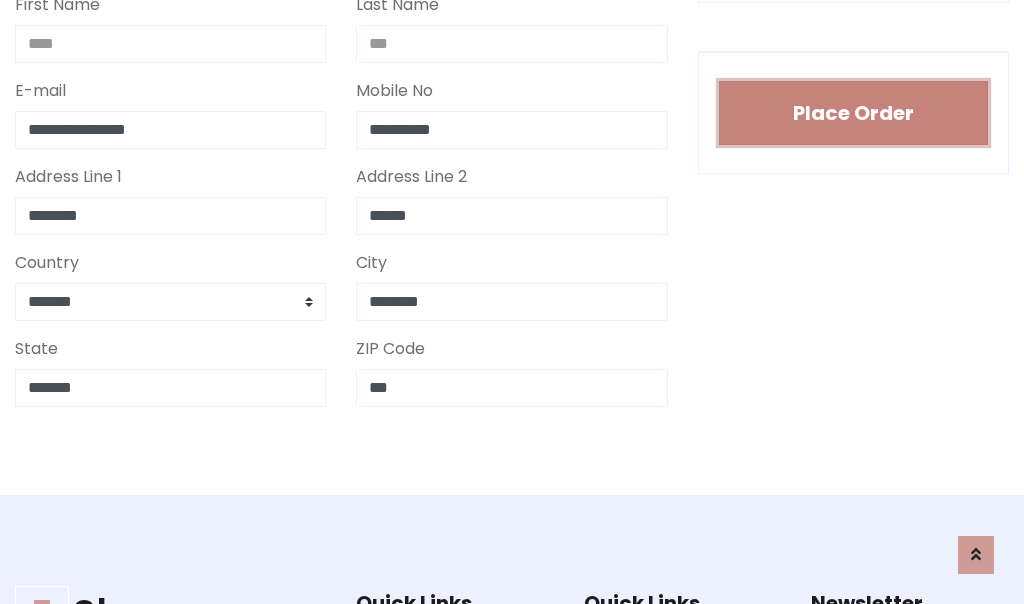 click on "Place Order" at bounding box center (853, 113) 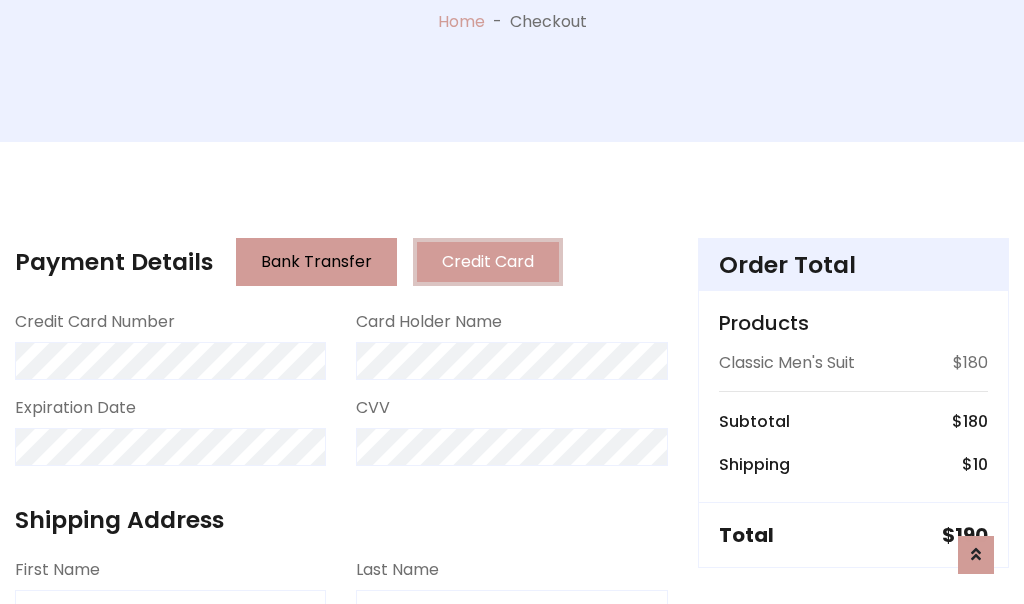 scroll, scrollTop: 0, scrollLeft: 0, axis: both 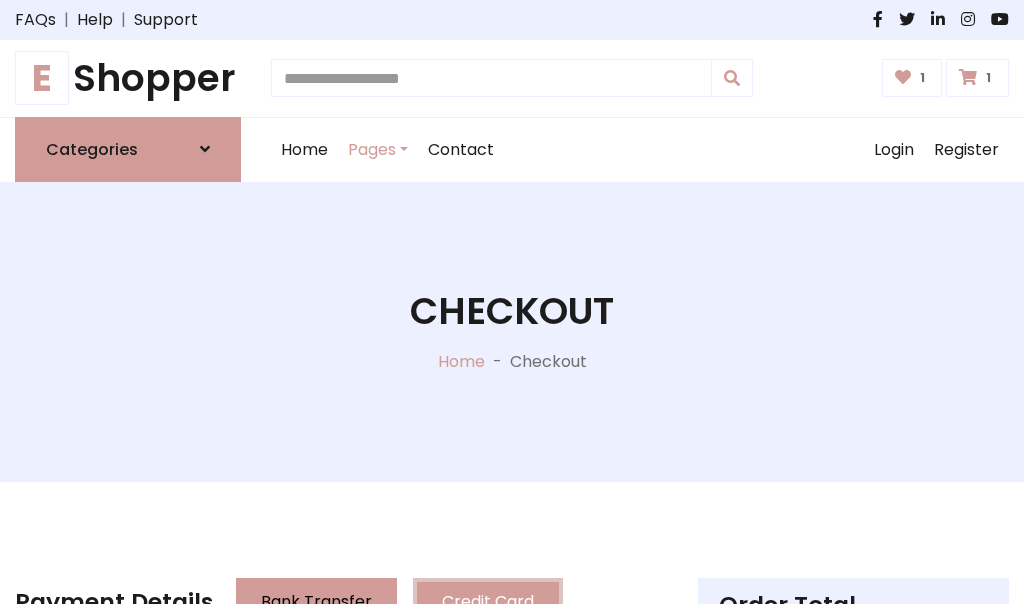 click on "E" at bounding box center [42, 78] 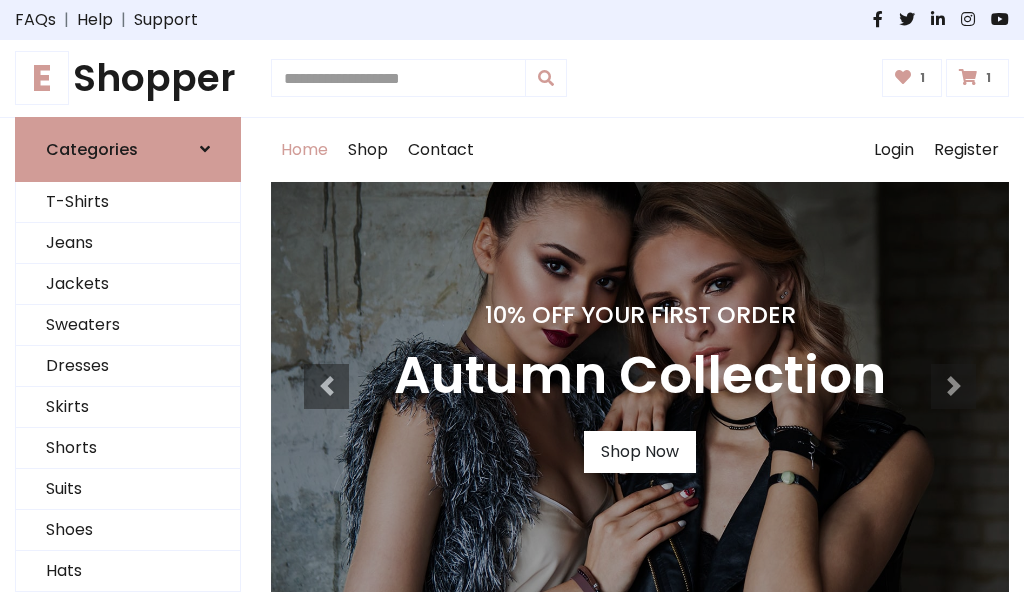 scroll, scrollTop: 0, scrollLeft: 0, axis: both 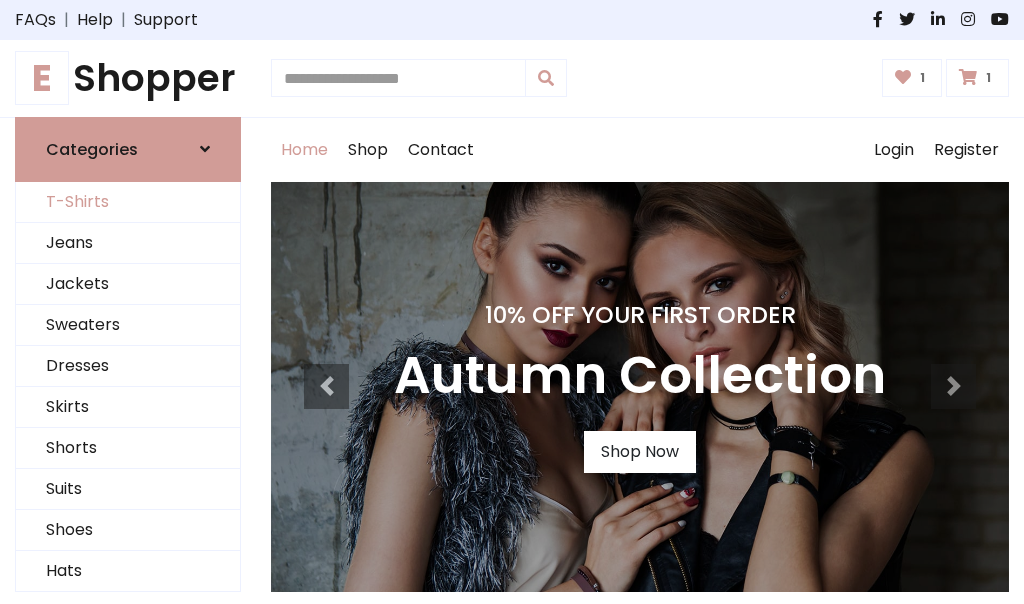 click on "T-Shirts" at bounding box center (128, 202) 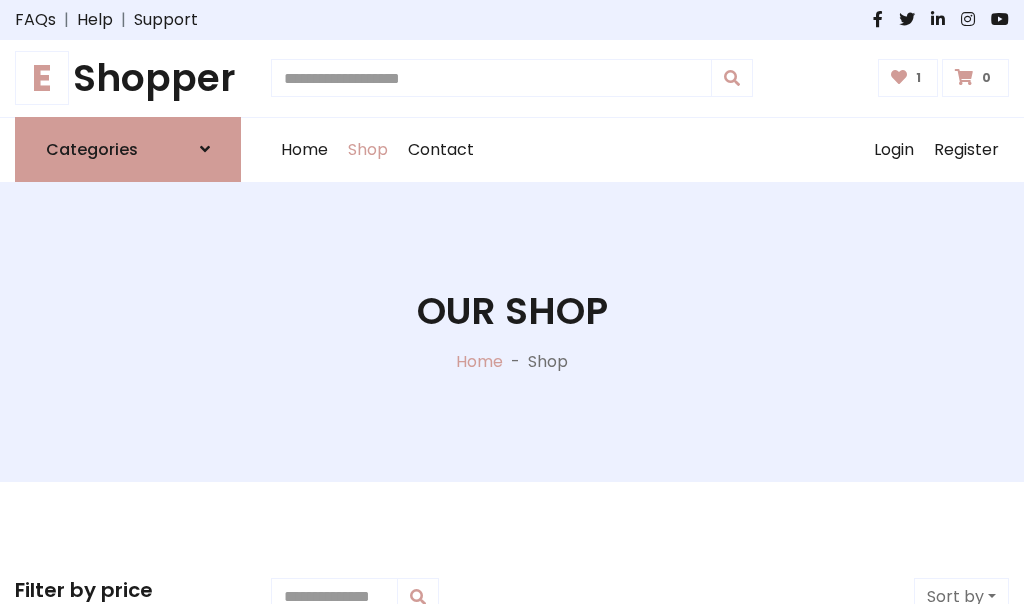 scroll, scrollTop: 0, scrollLeft: 0, axis: both 